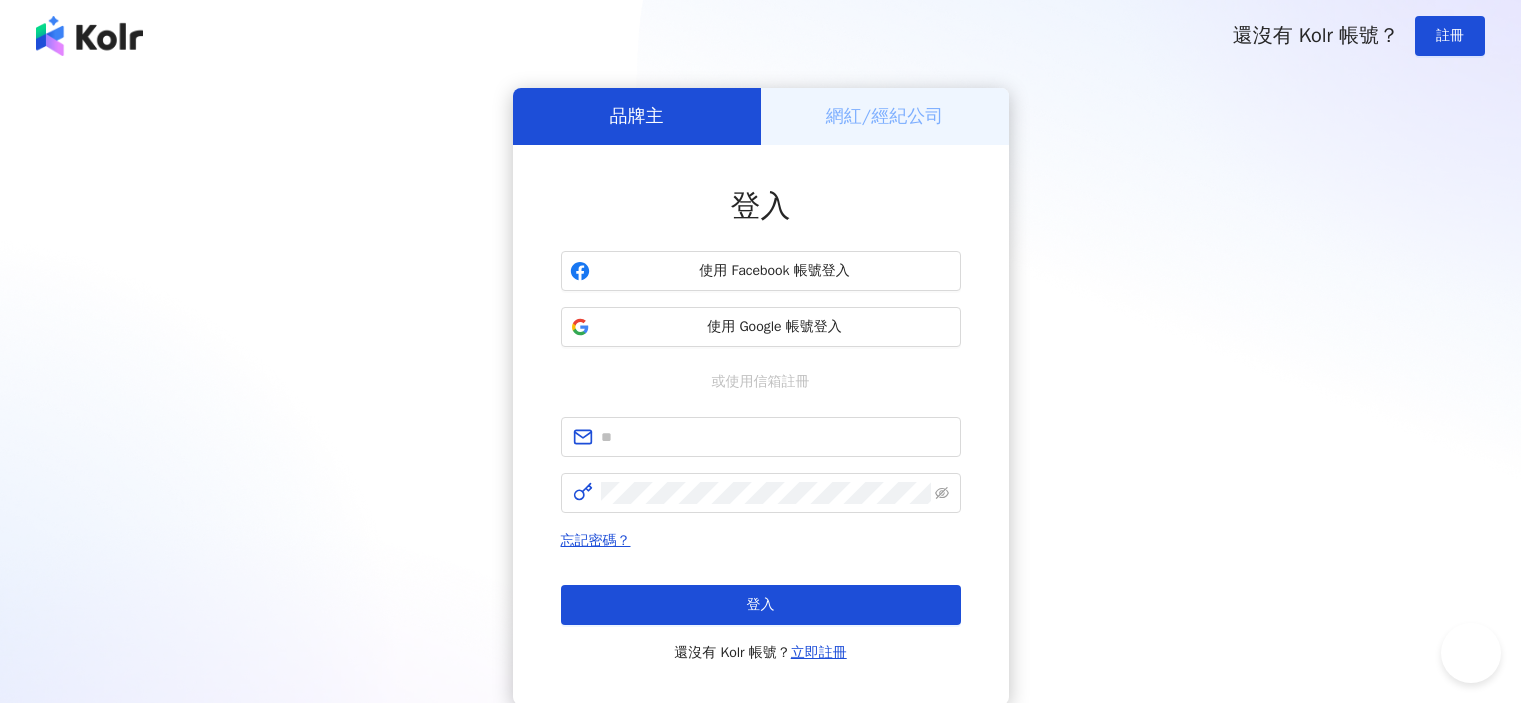 scroll, scrollTop: 0, scrollLeft: 0, axis: both 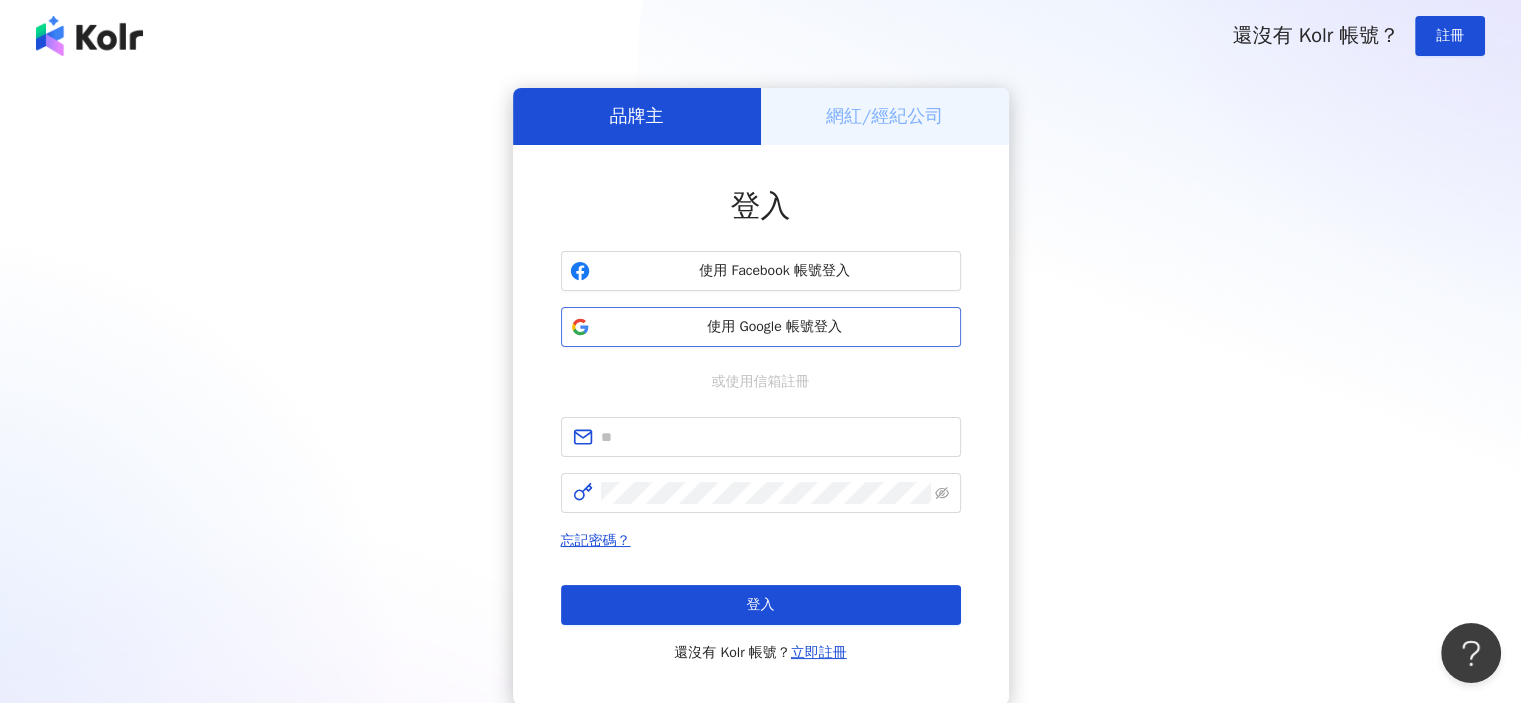 click on "使用 Google 帳號登入" at bounding box center [775, 327] 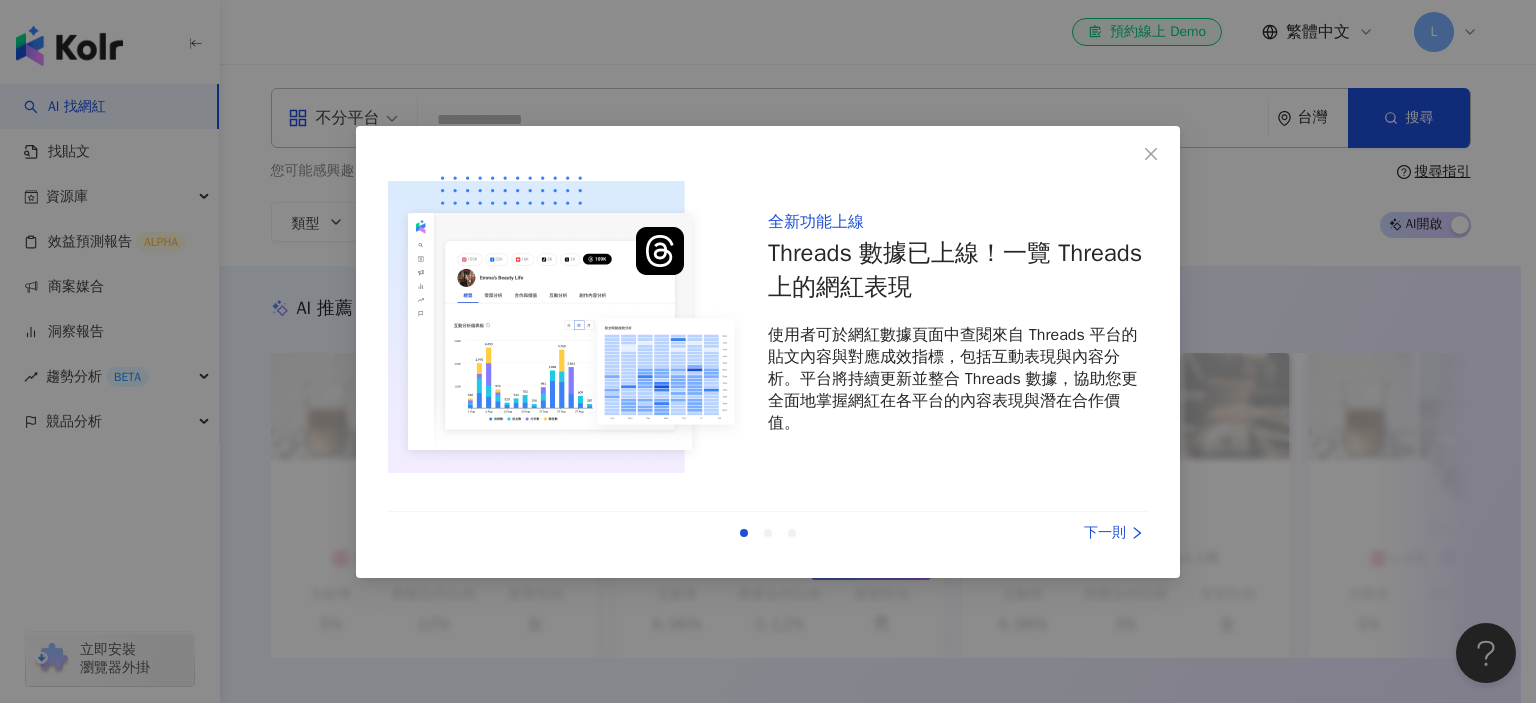 click on "下一則" at bounding box center [1073, 533] 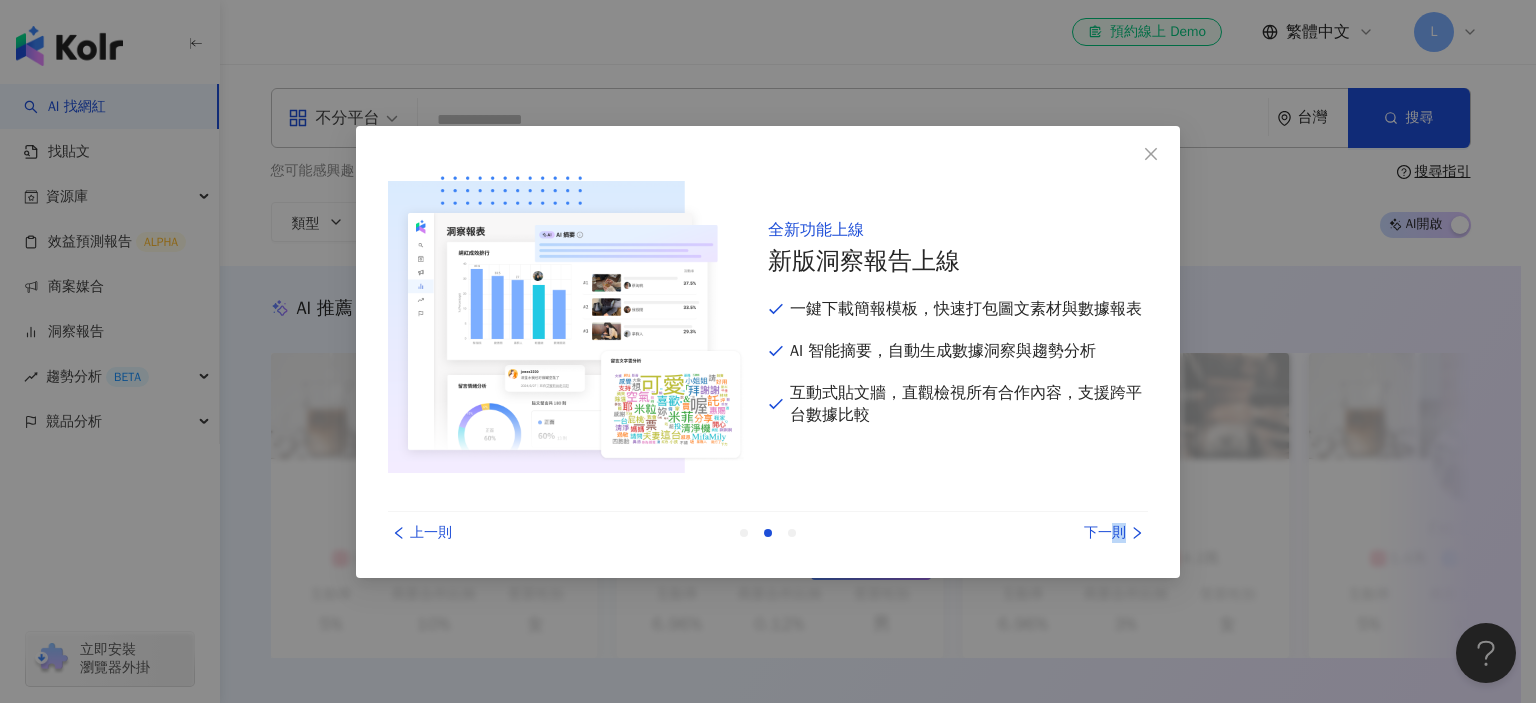 click on "下一則" at bounding box center (1073, 533) 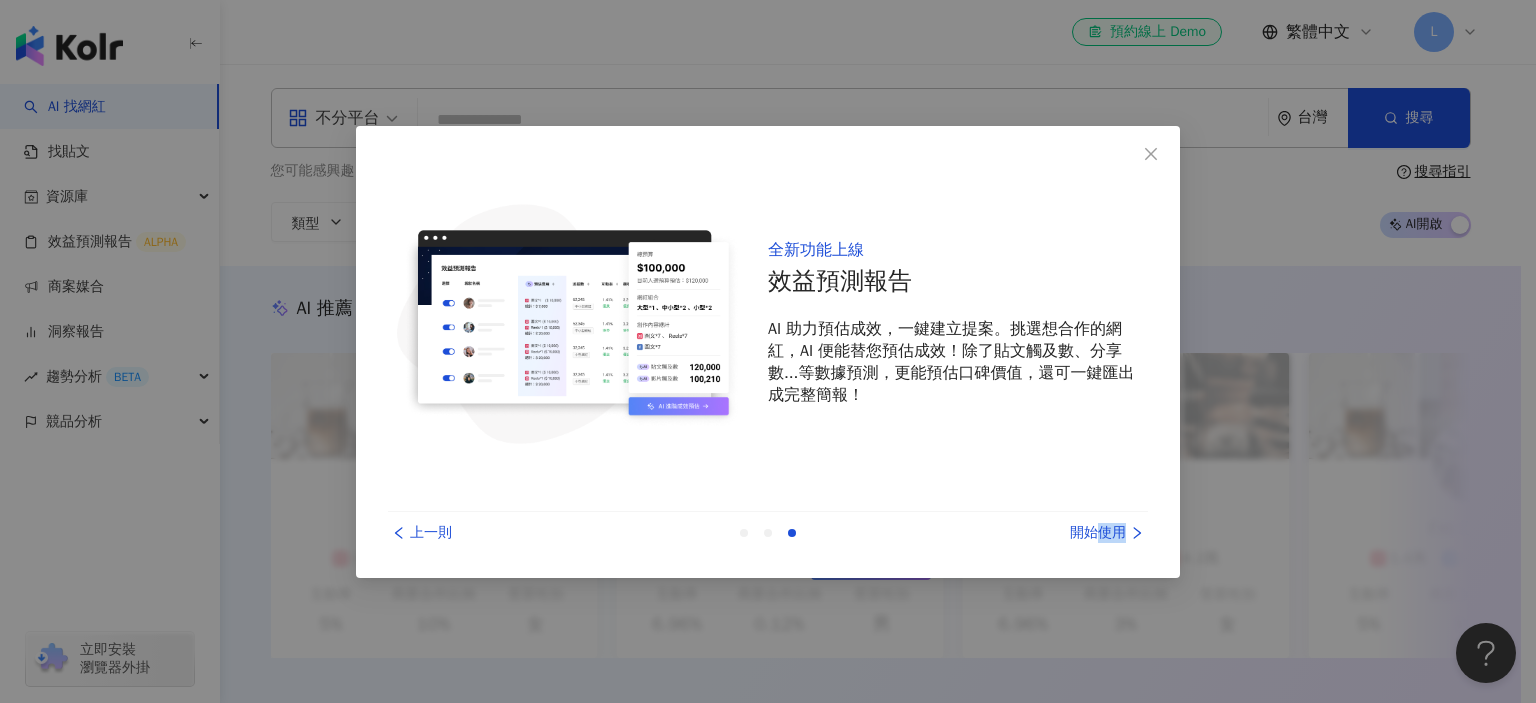 click on "開始使用" at bounding box center [1073, 533] 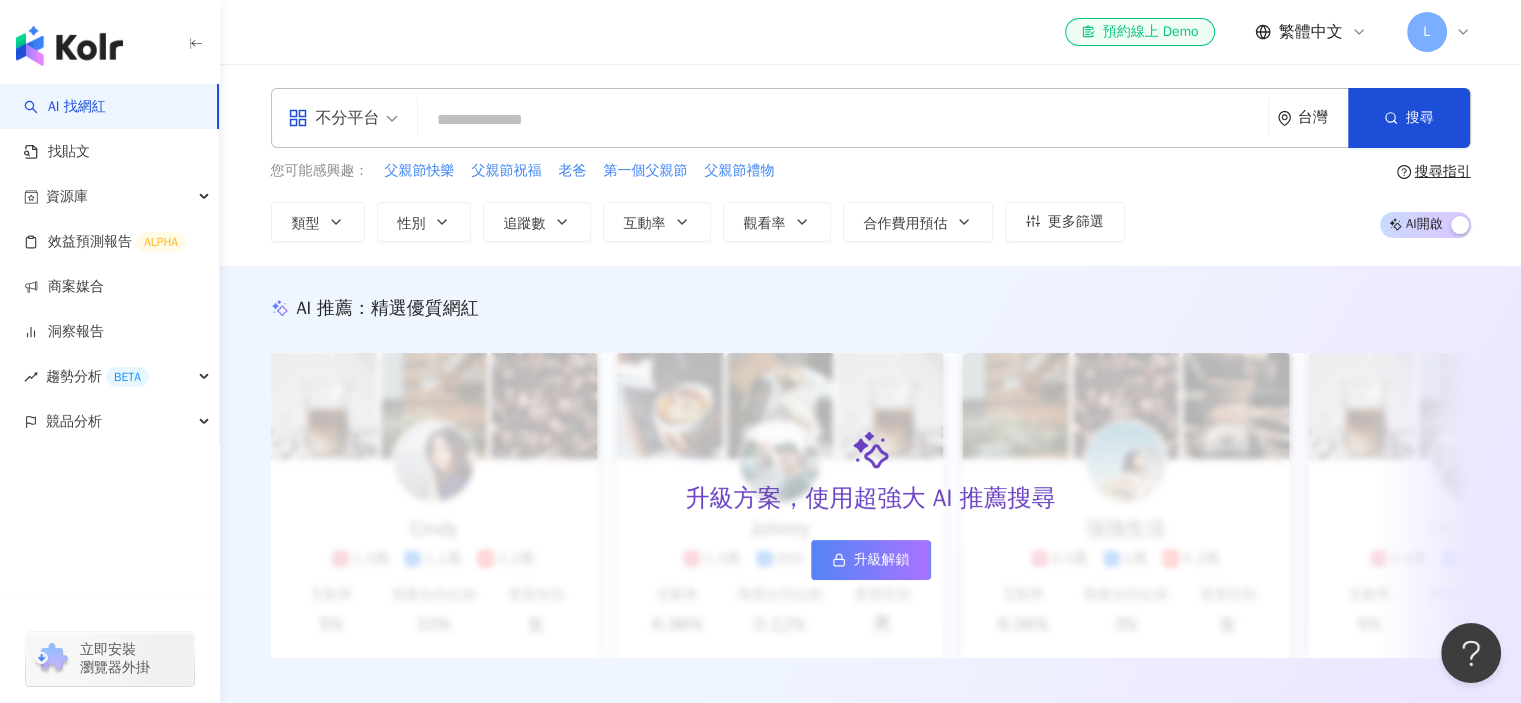 click 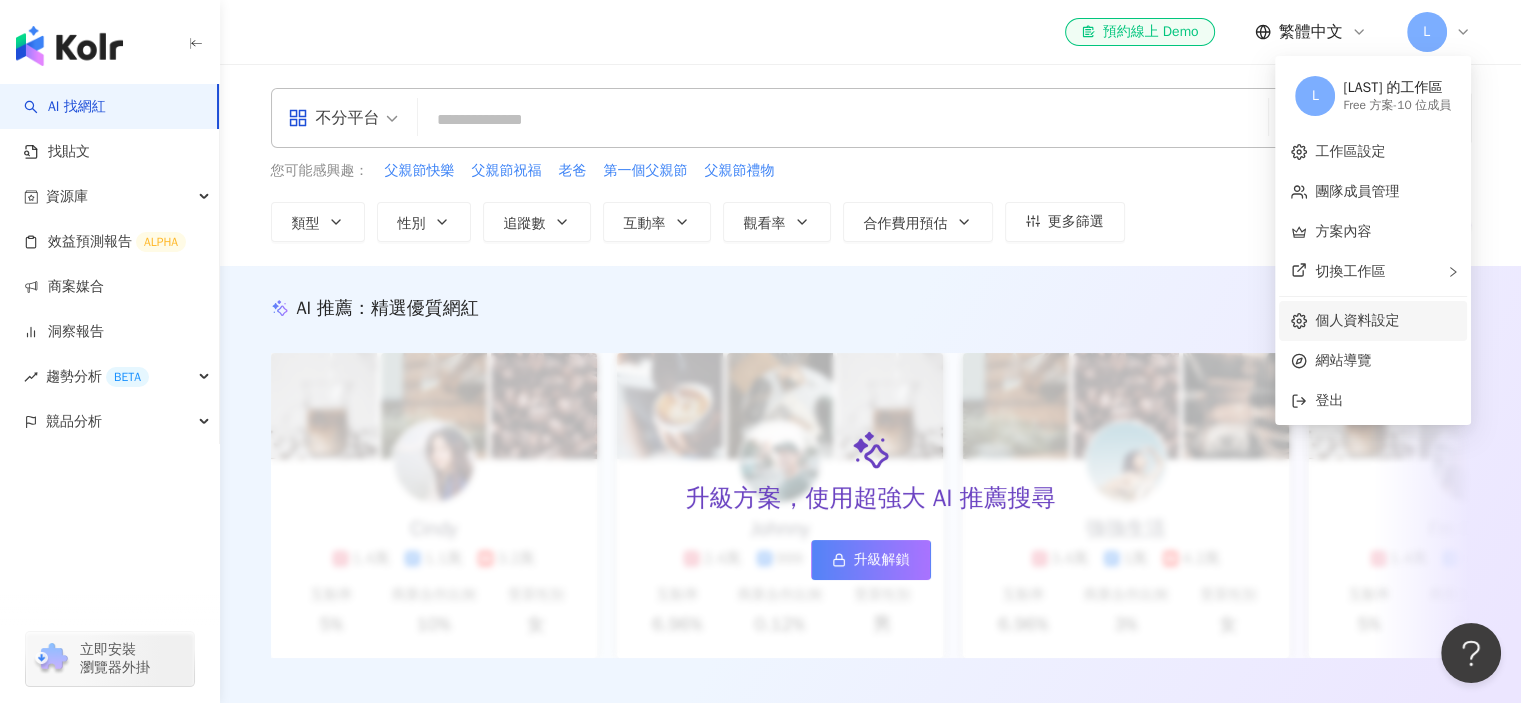 click on "個人資料設定" at bounding box center (1357, 320) 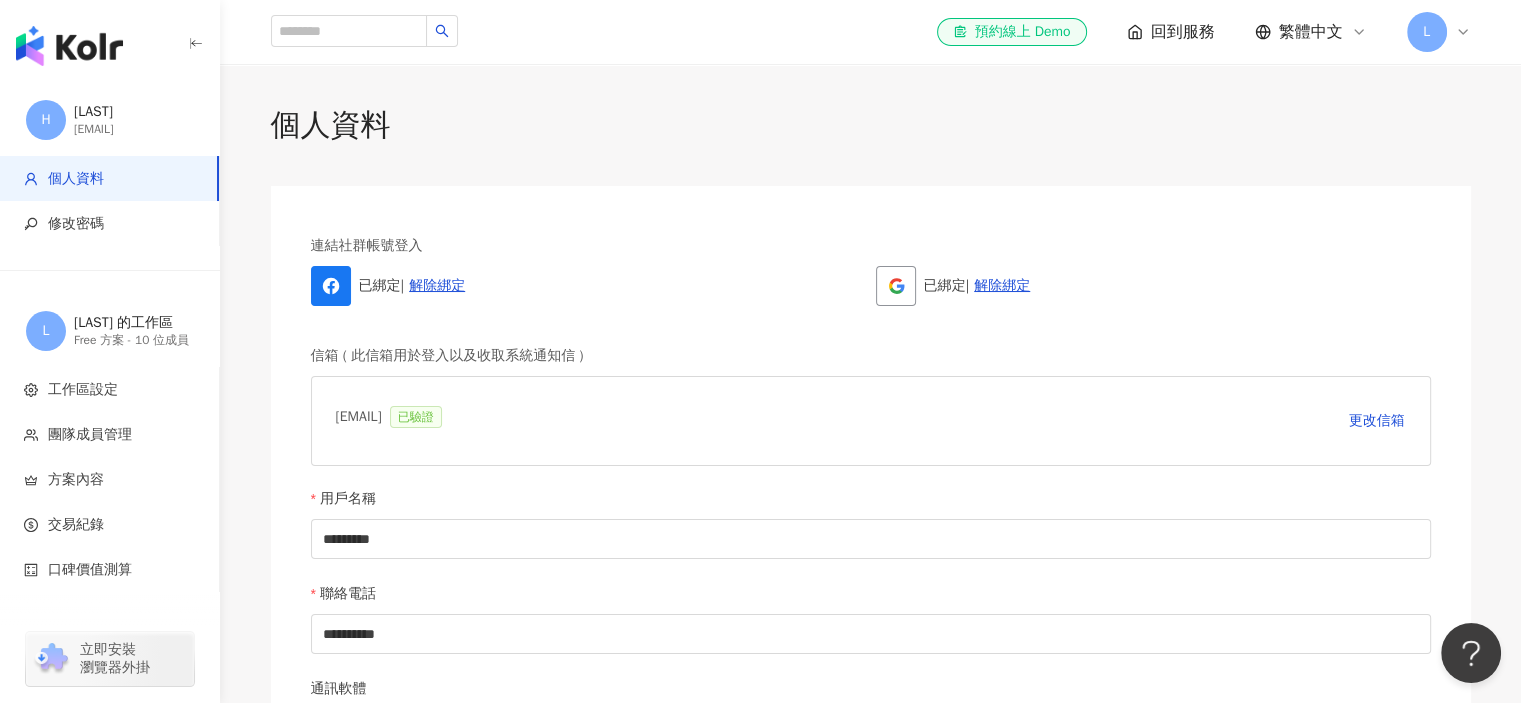 drag, startPoint x: 332, startPoint y: 416, endPoint x: 488, endPoint y: 425, distance: 156.2594 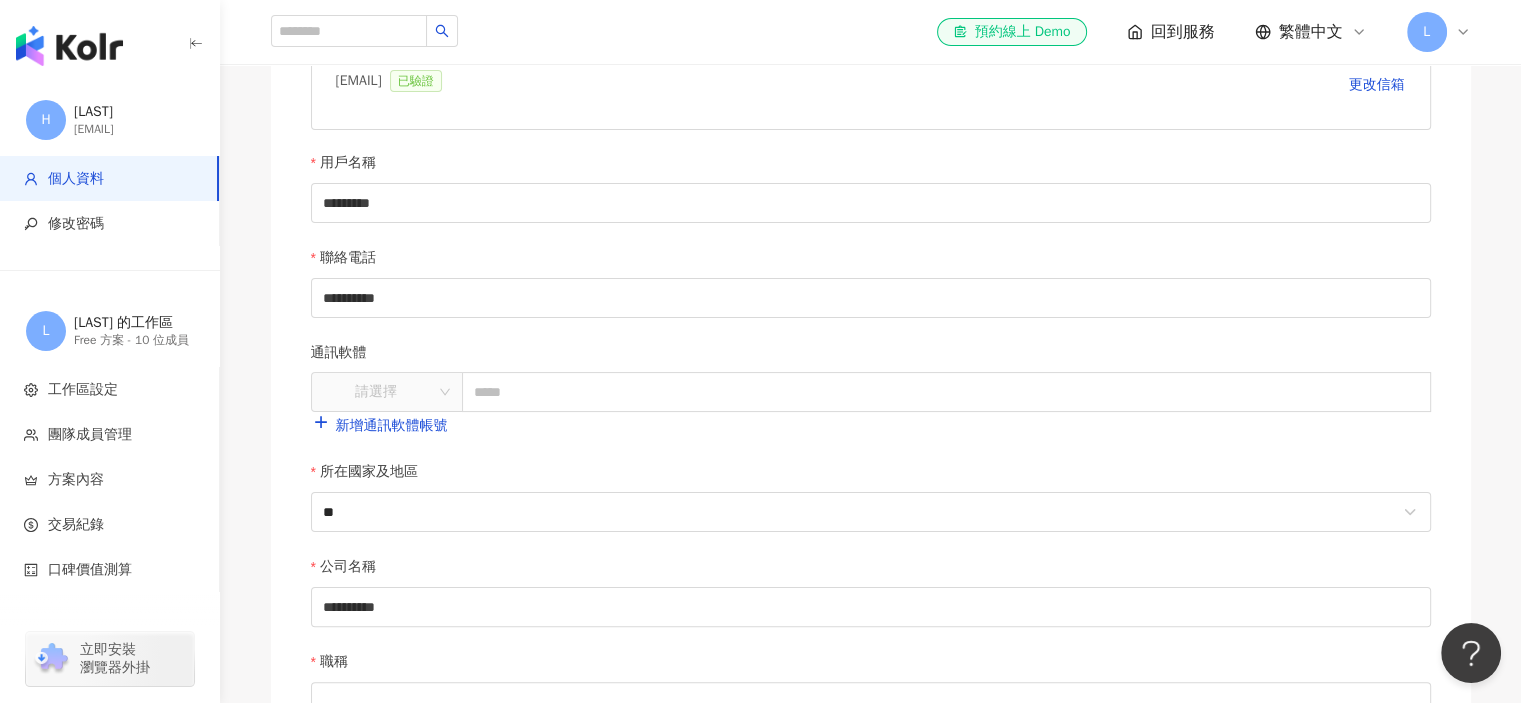 scroll, scrollTop: 371, scrollLeft: 0, axis: vertical 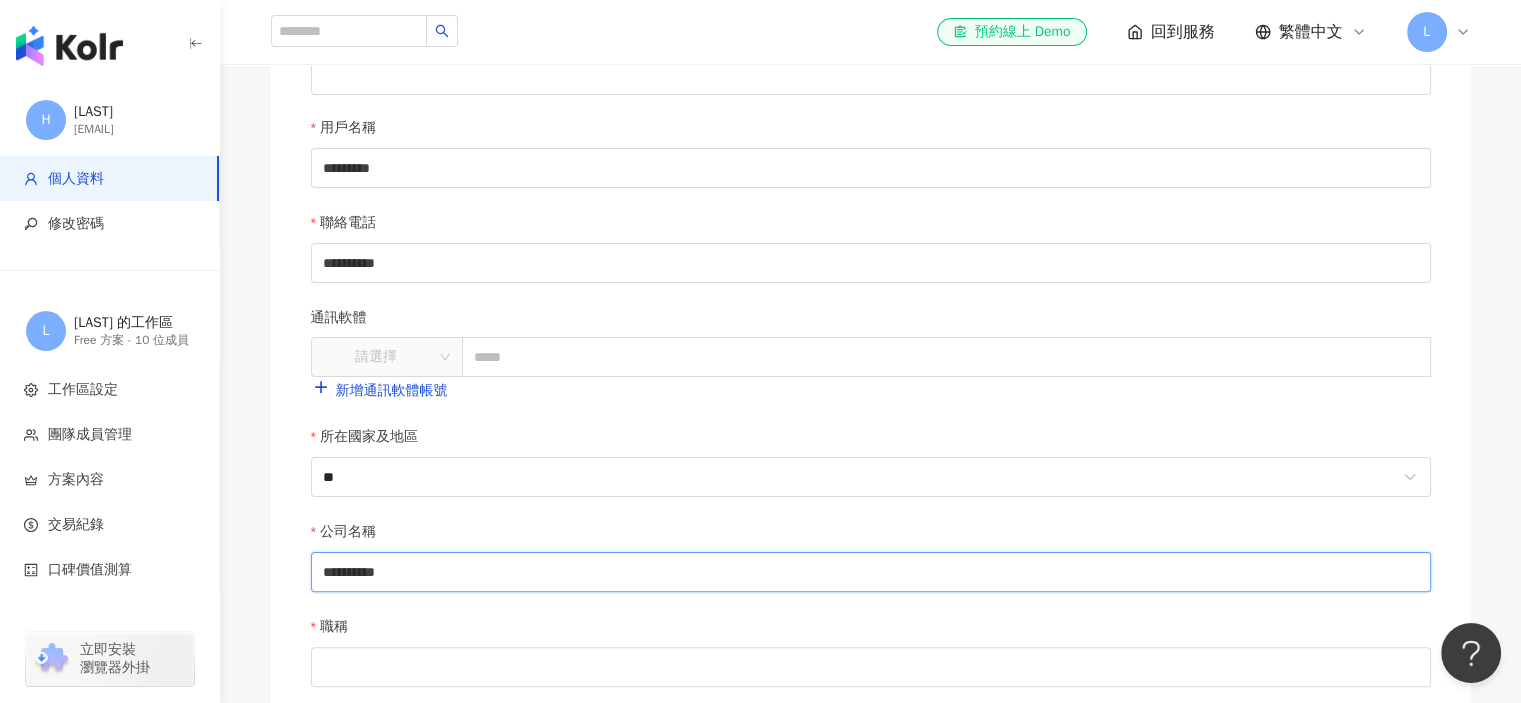 drag, startPoint x: 428, startPoint y: 566, endPoint x: 296, endPoint y: 548, distance: 133.22162 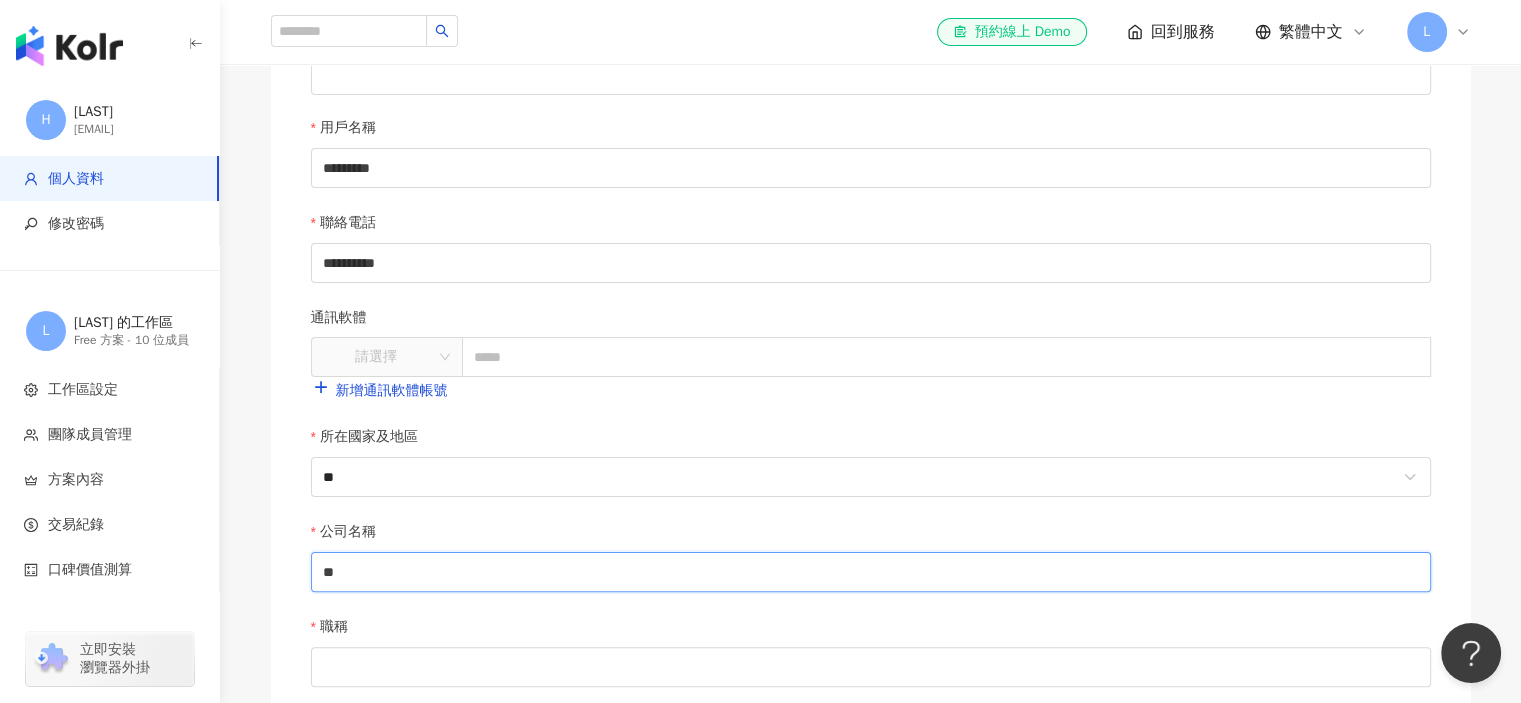 type on "*" 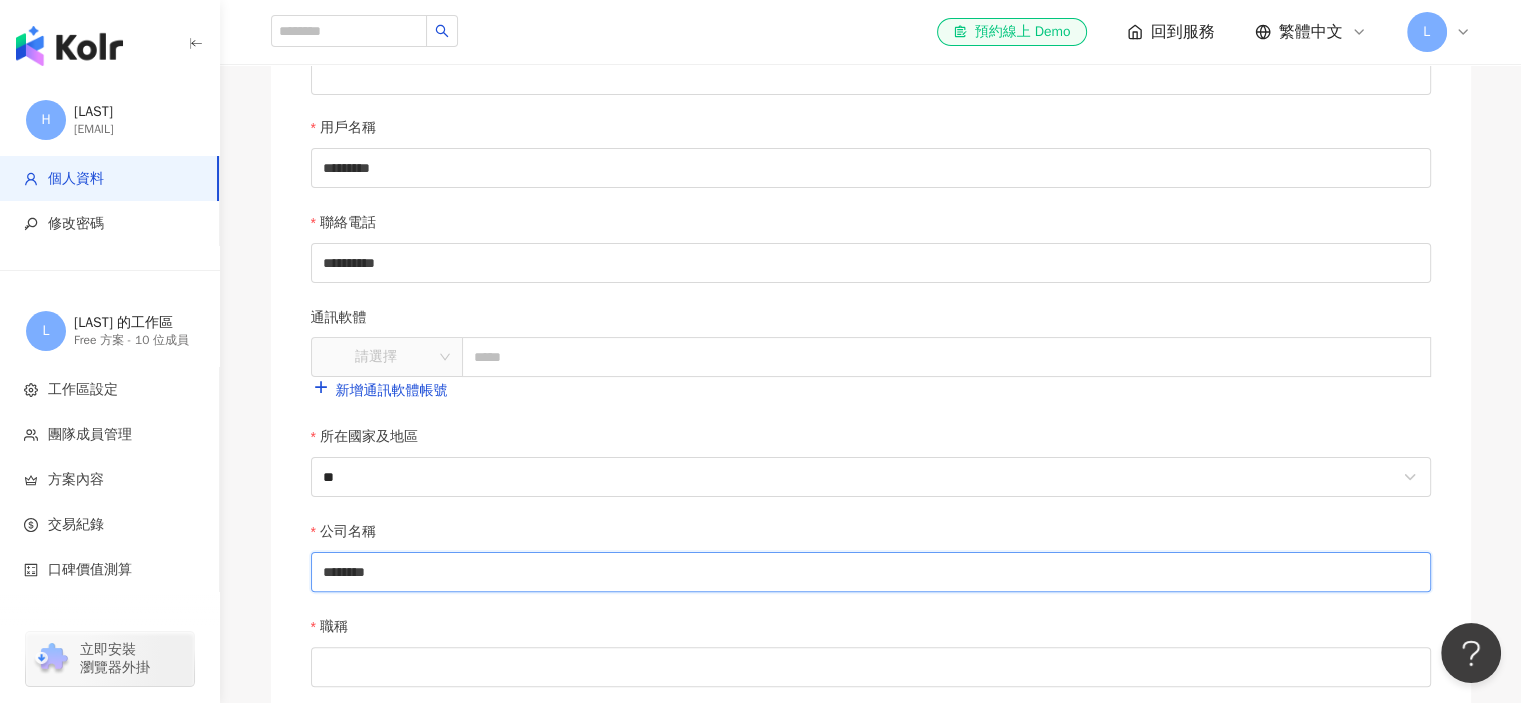 type on "**********" 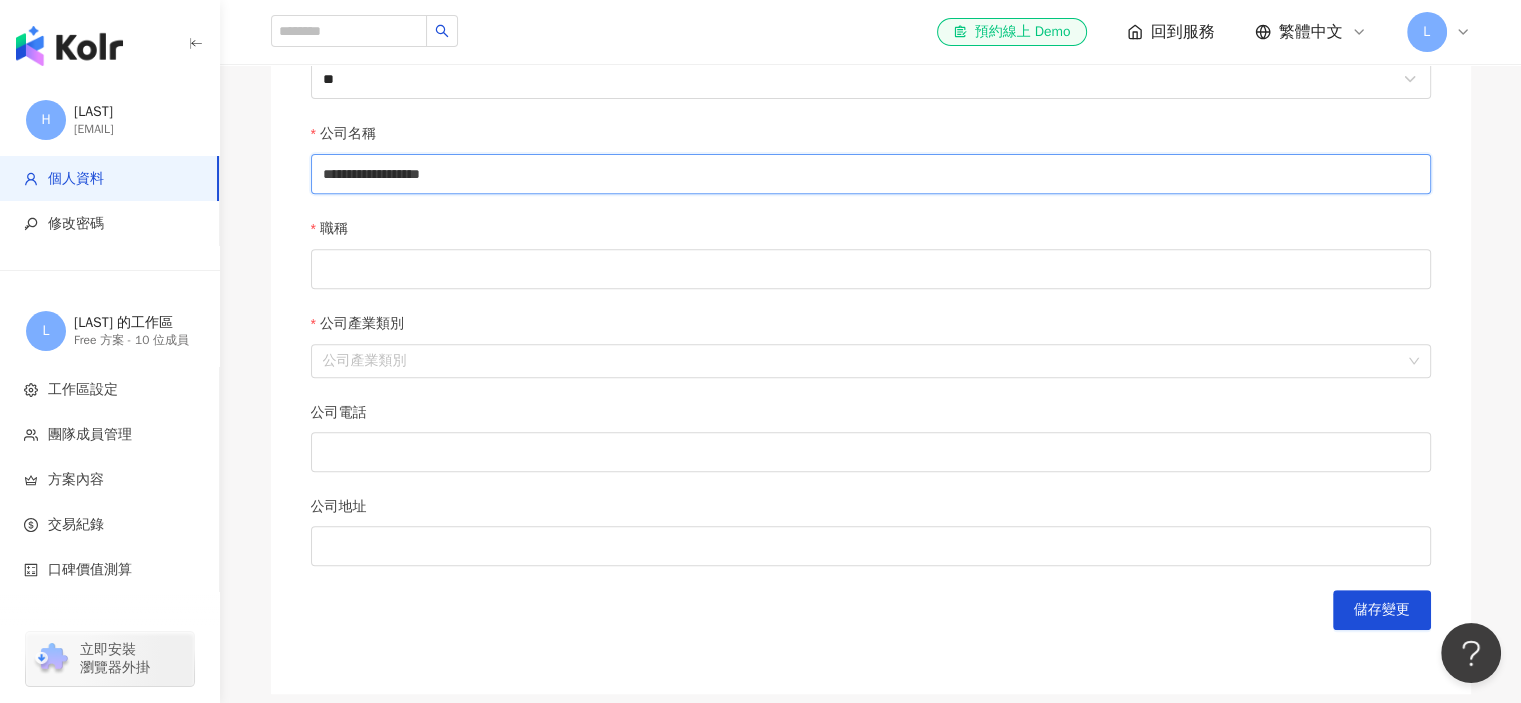scroll, scrollTop: 871, scrollLeft: 0, axis: vertical 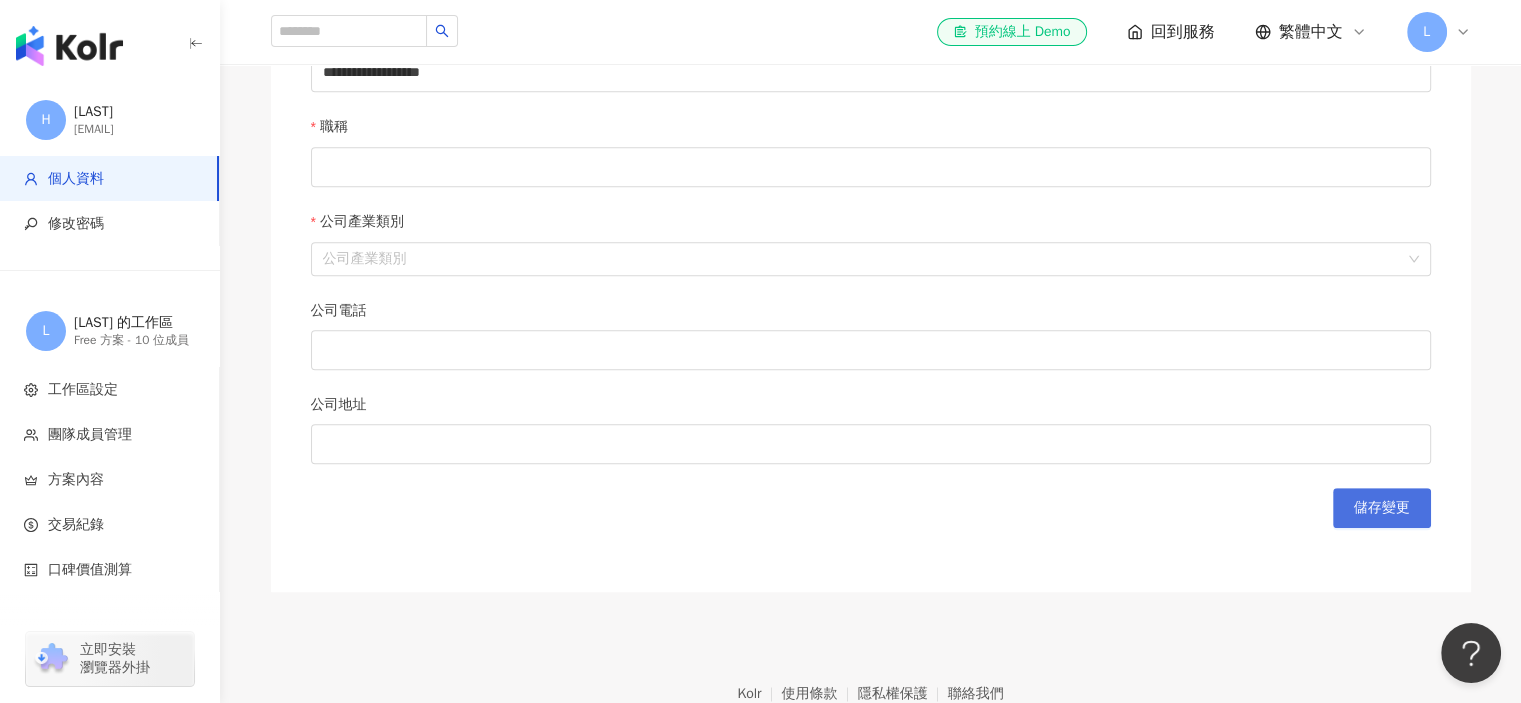 click on "儲存變更" at bounding box center (1382, 508) 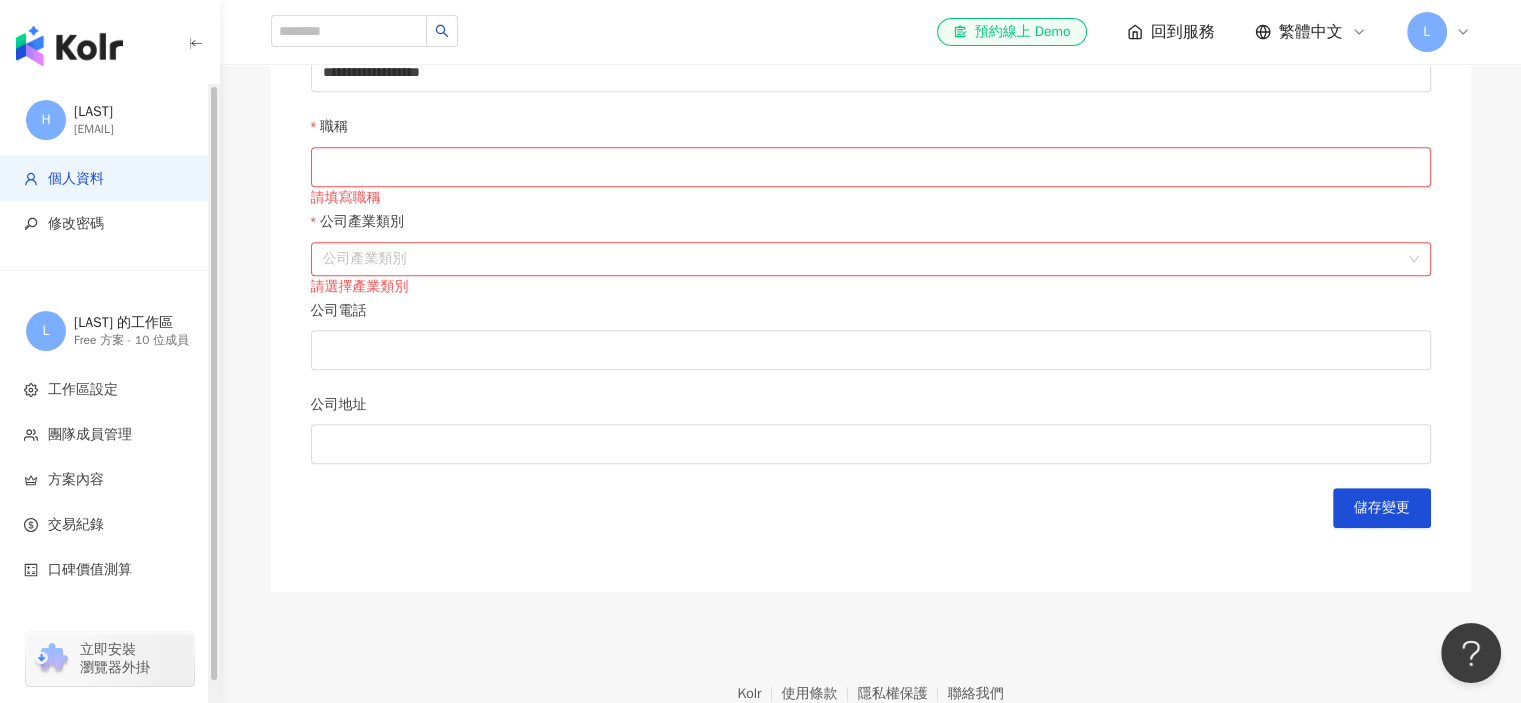 click on "Free 方案 - 10 位成員" at bounding box center [134, 340] 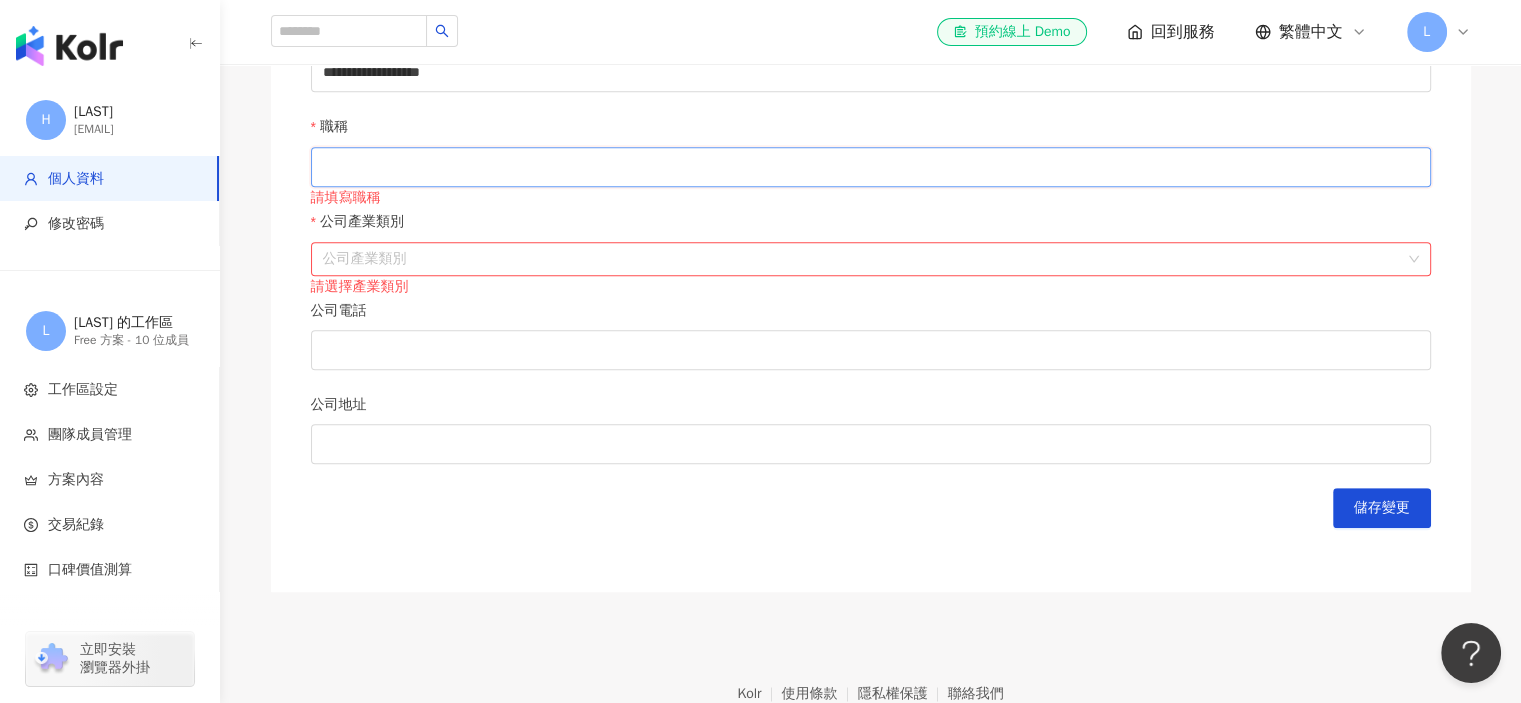 click on "職稱" at bounding box center (871, 167) 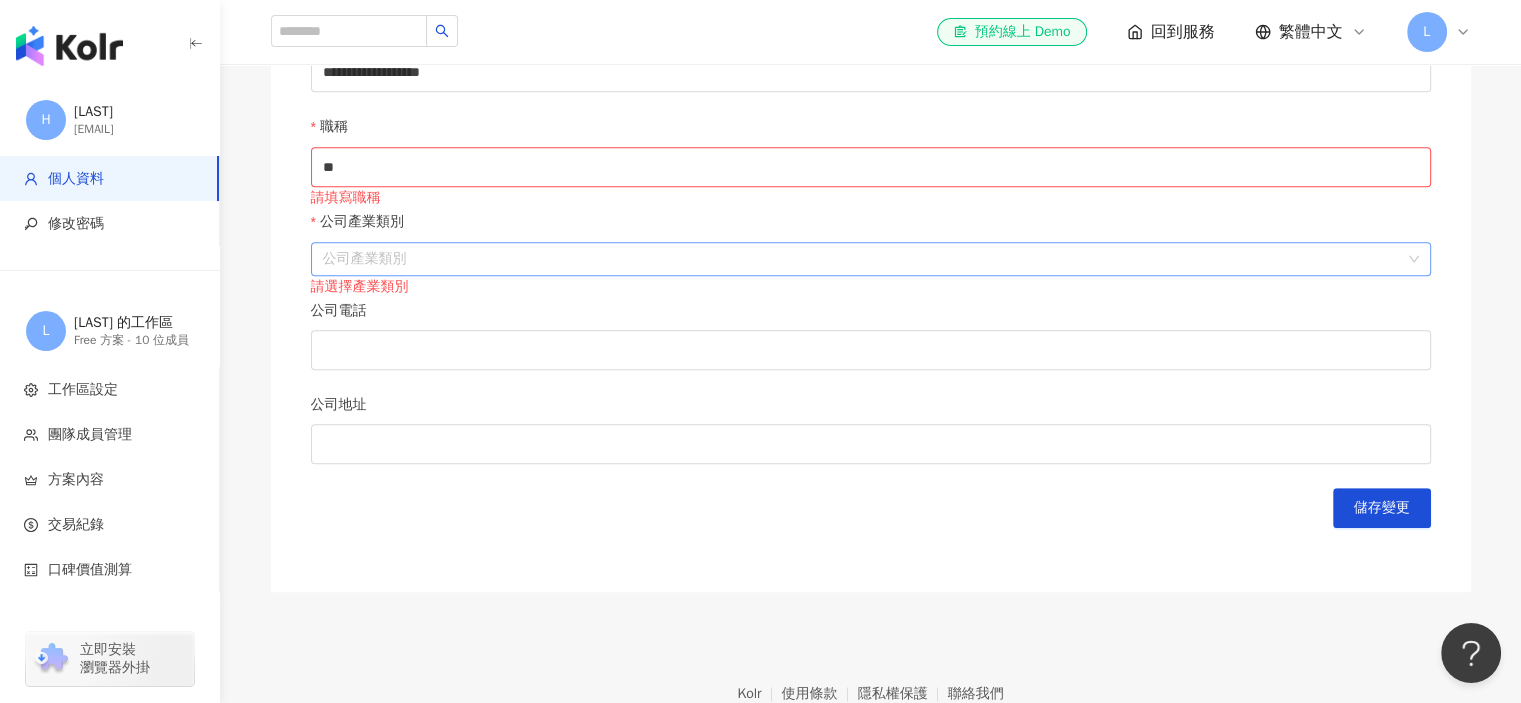 click on "公司產業類別" at bounding box center [871, 259] 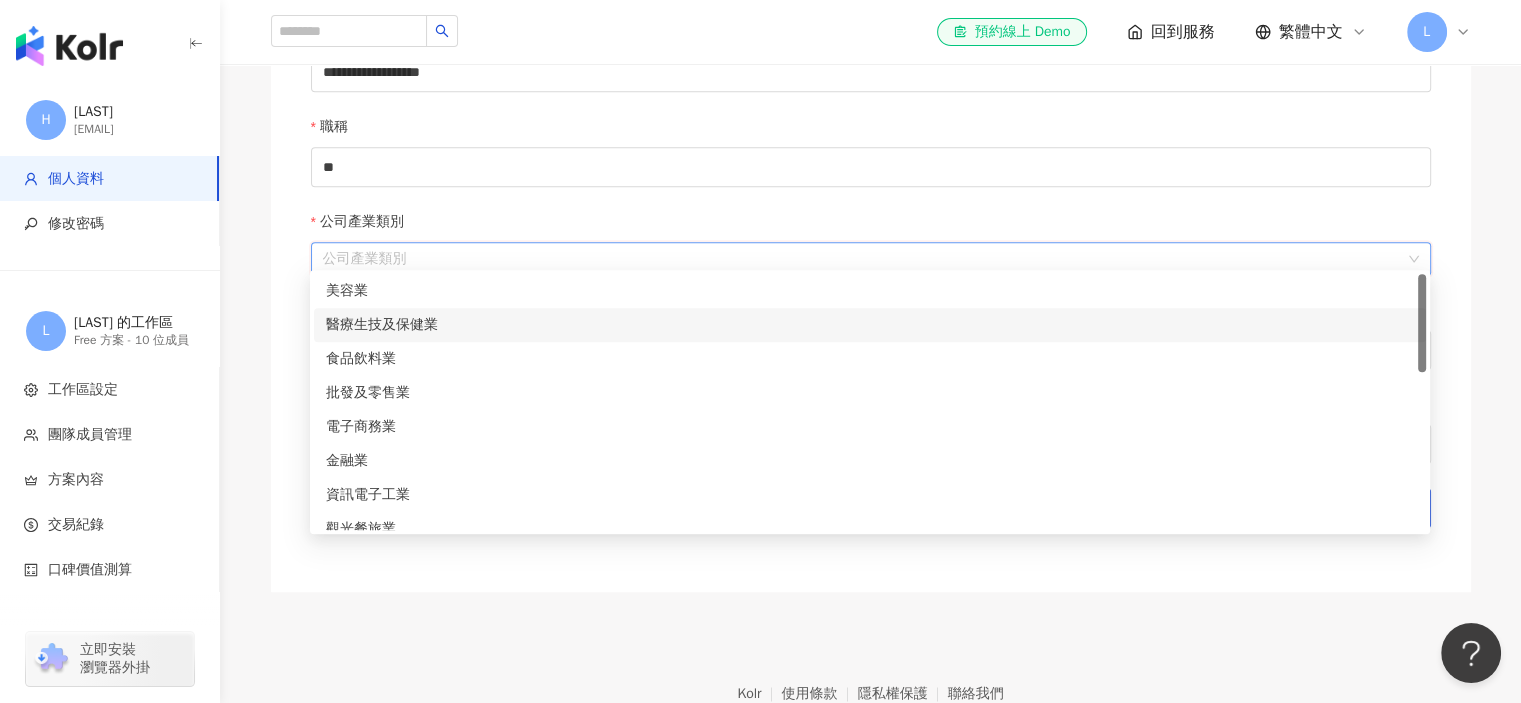 click on "醫療生技及保健業" at bounding box center (870, 325) 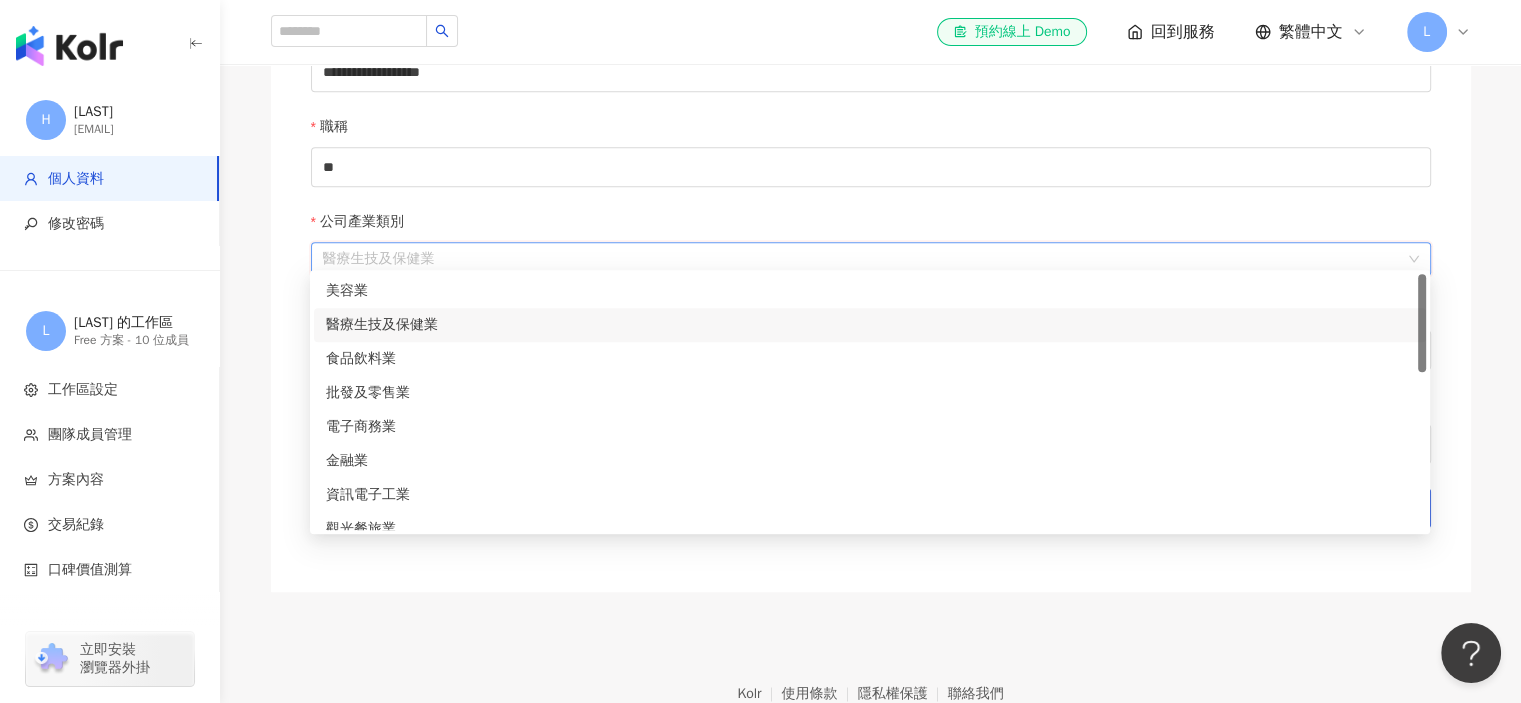 click on "醫療生技及保健業" at bounding box center [871, 259] 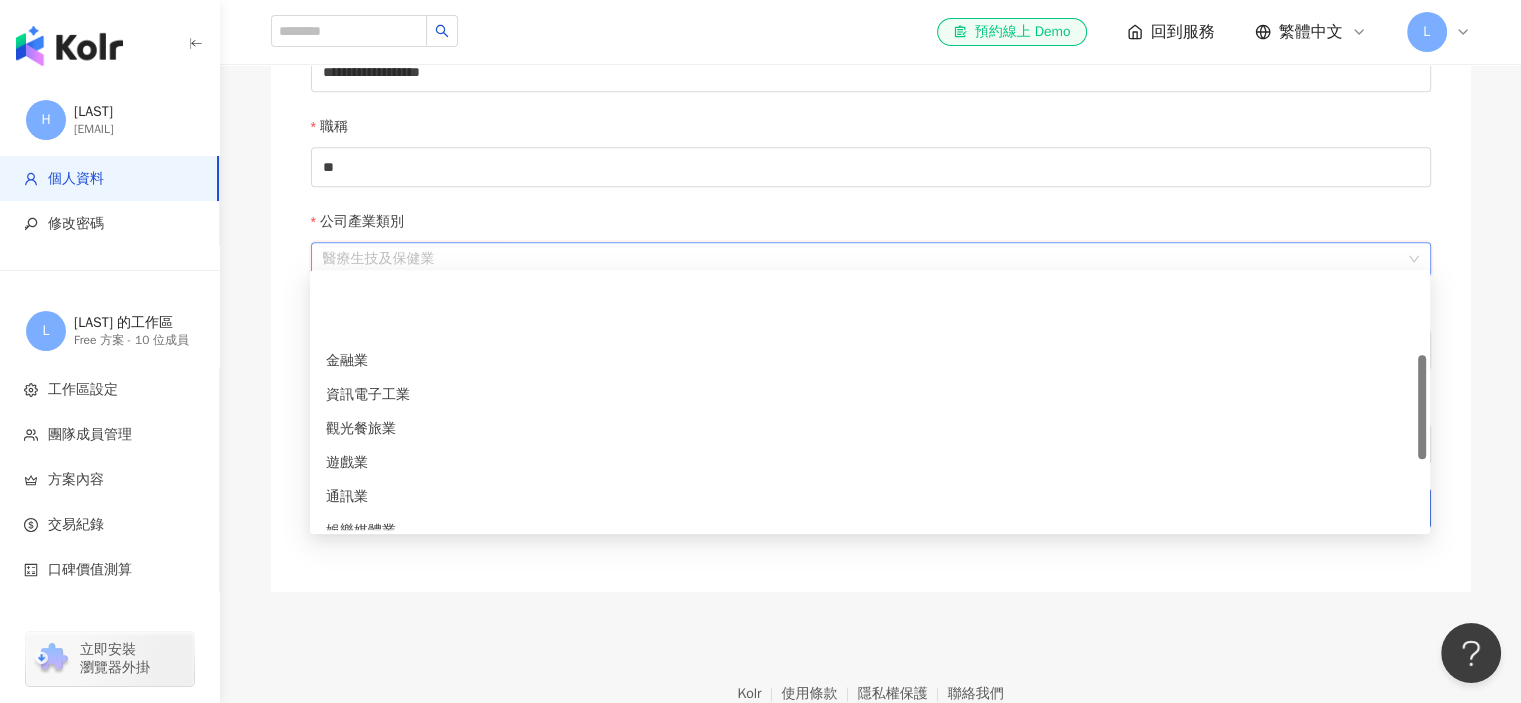 scroll, scrollTop: 300, scrollLeft: 0, axis: vertical 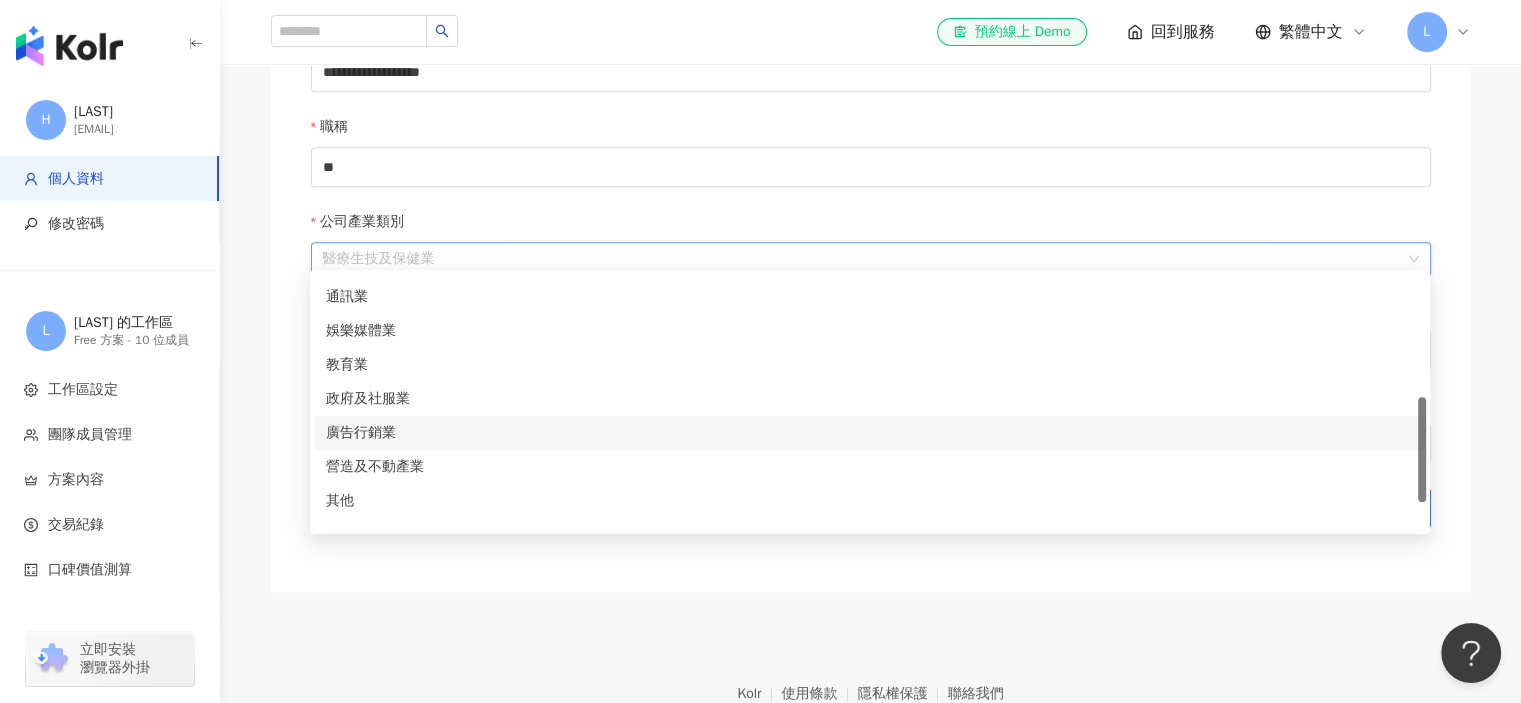 click on "**********" at bounding box center (871, -88) 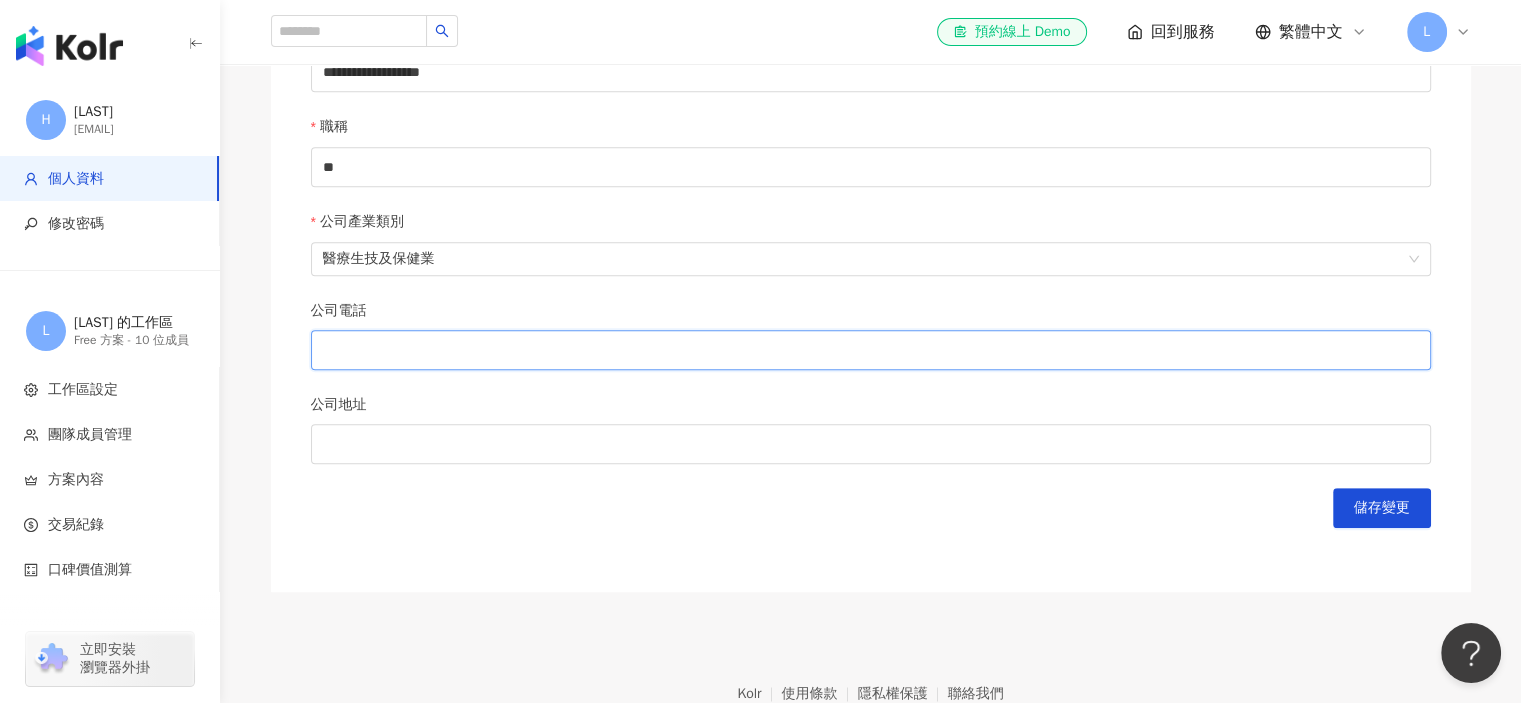 click on "公司電話" at bounding box center (871, 350) 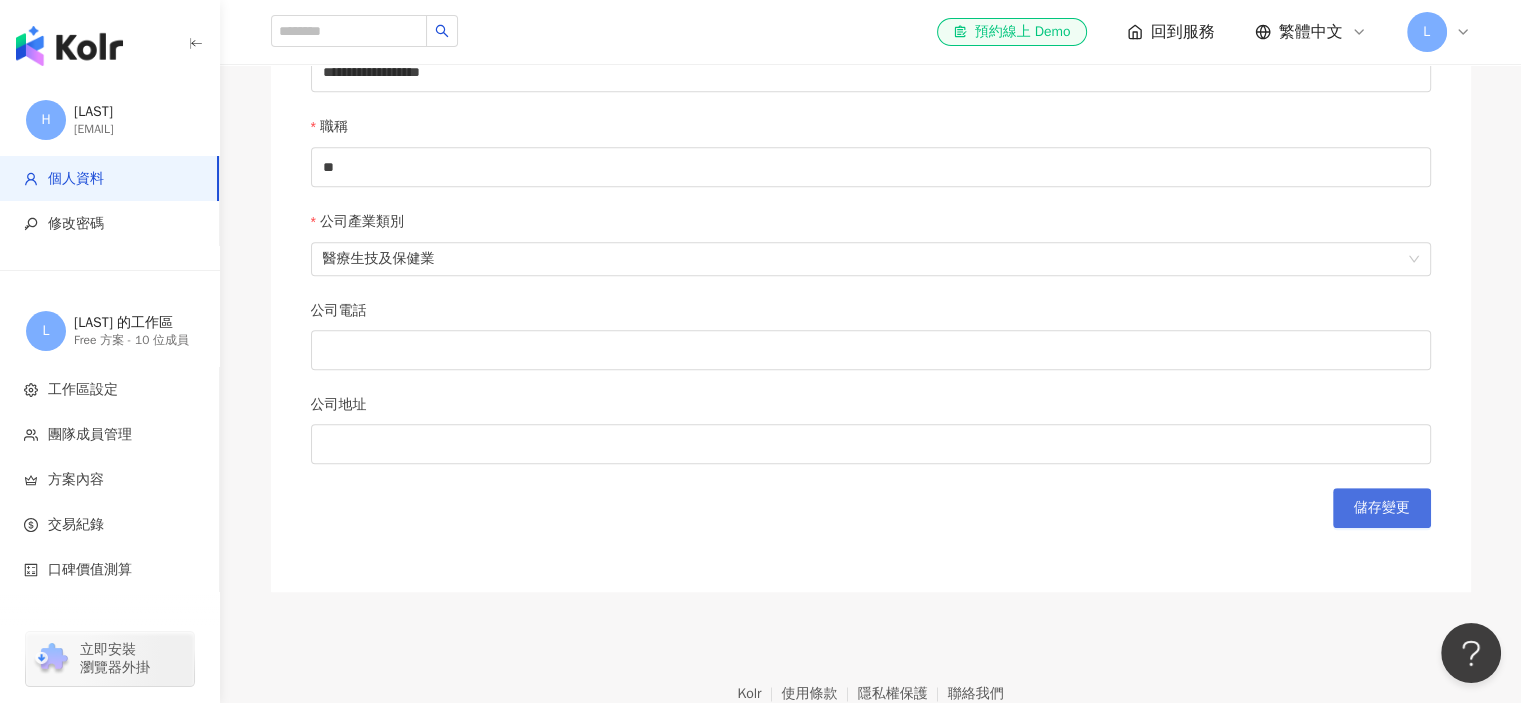 click on "儲存變更" at bounding box center (1382, 508) 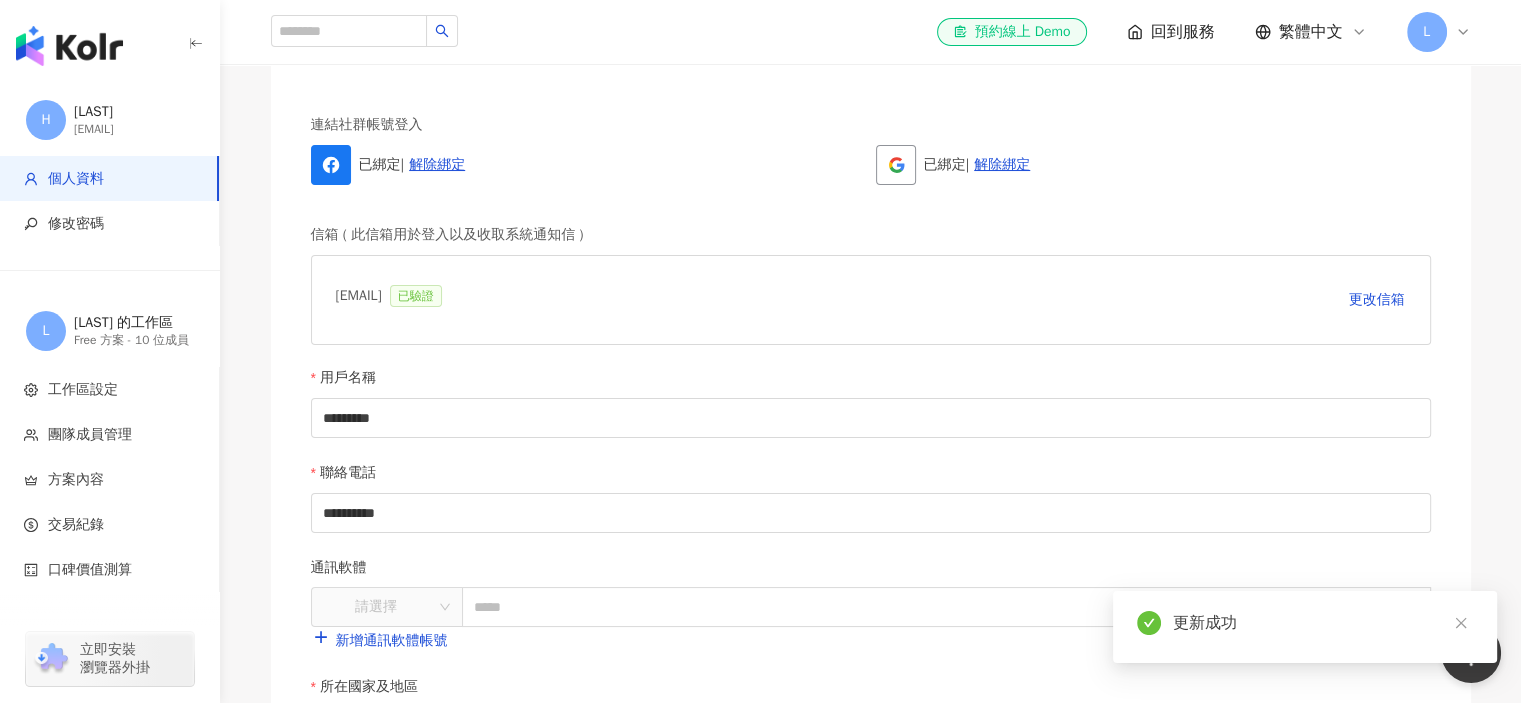 scroll, scrollTop: 0, scrollLeft: 0, axis: both 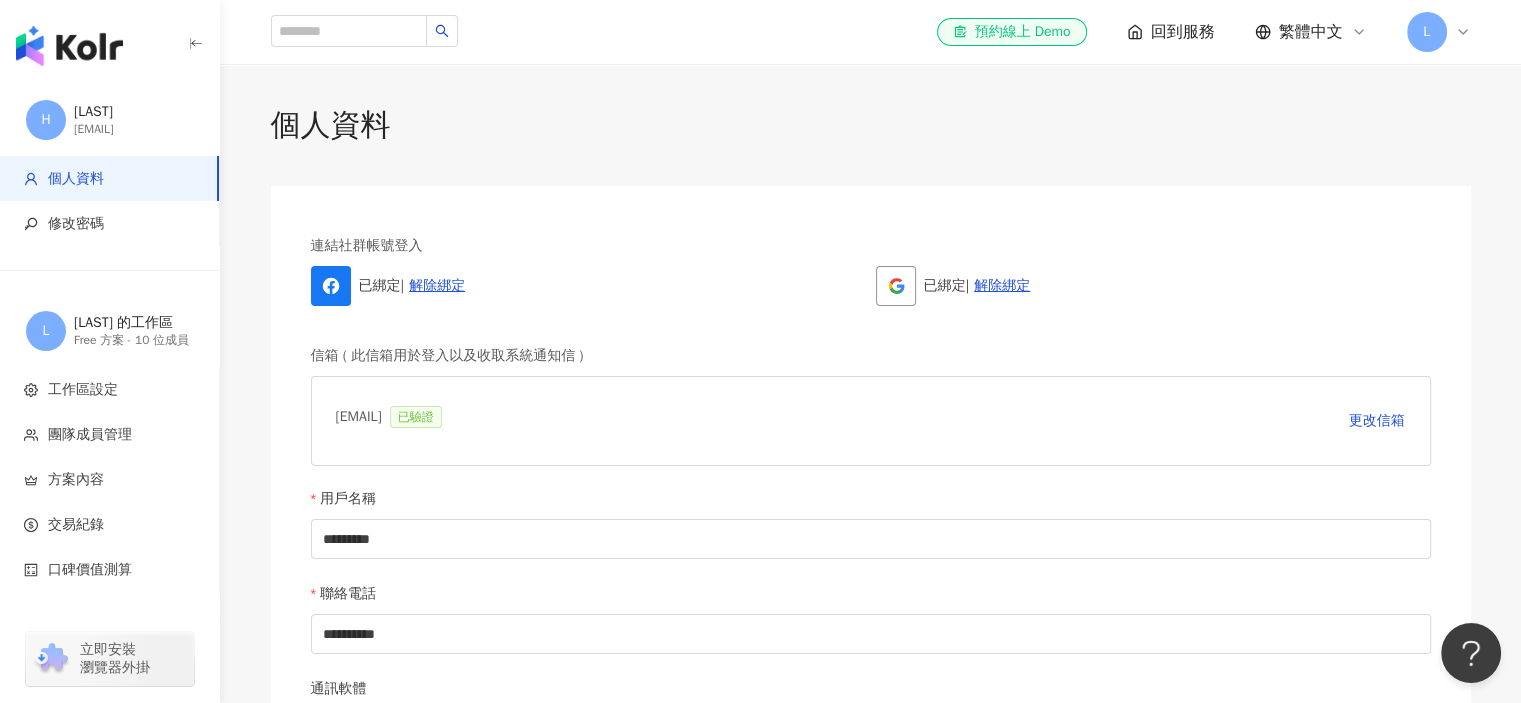 click on "個人資料" at bounding box center (871, 125) 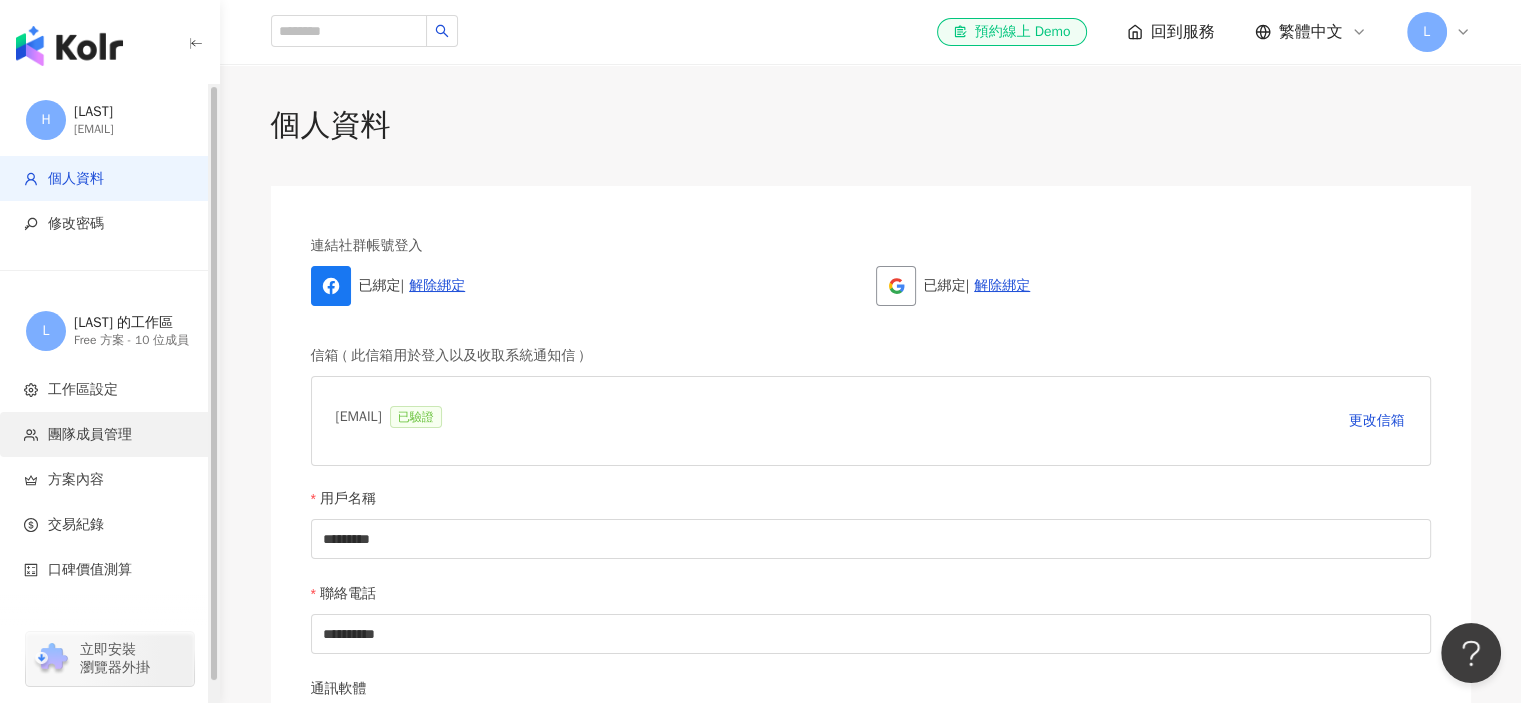 click on "團隊成員管理" at bounding box center (90, 435) 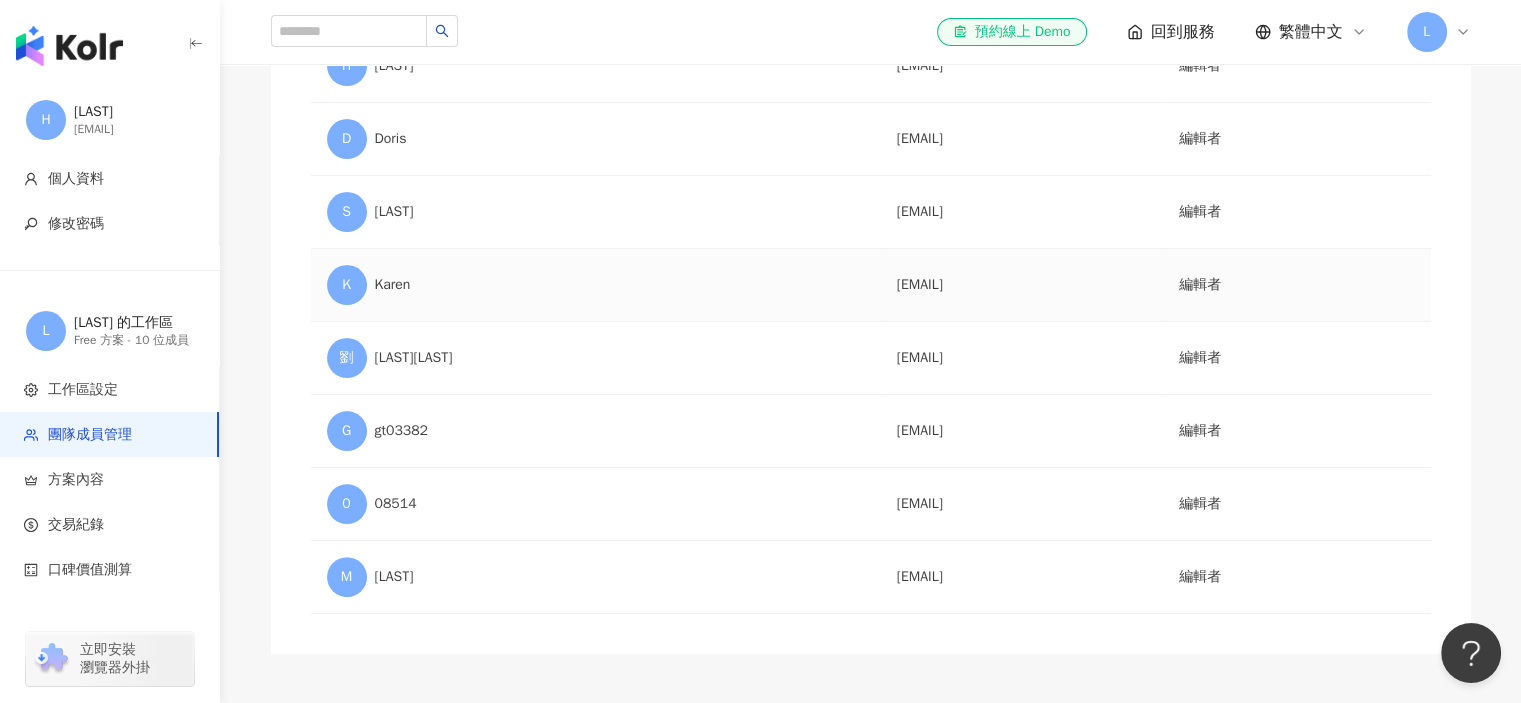 scroll, scrollTop: 400, scrollLeft: 0, axis: vertical 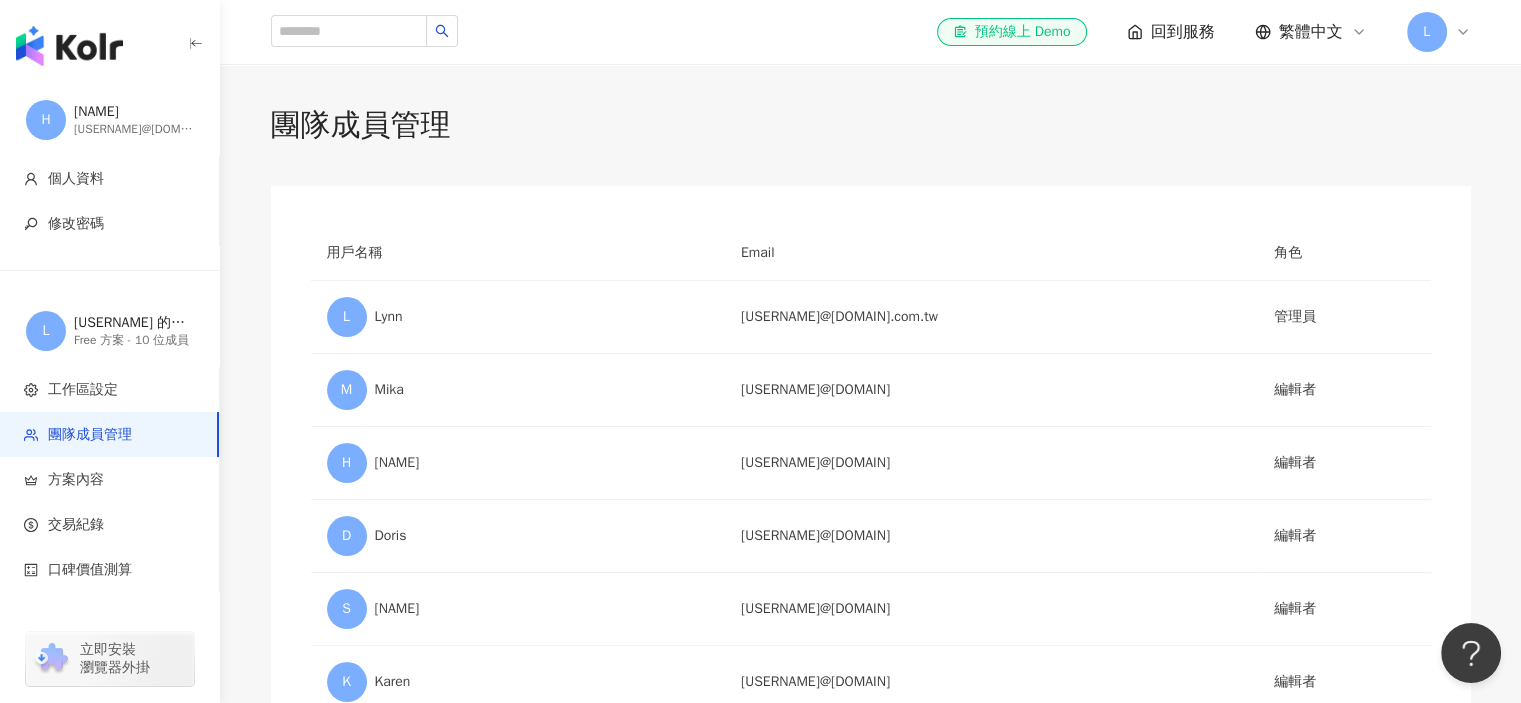 click on "L" at bounding box center [1427, 32] 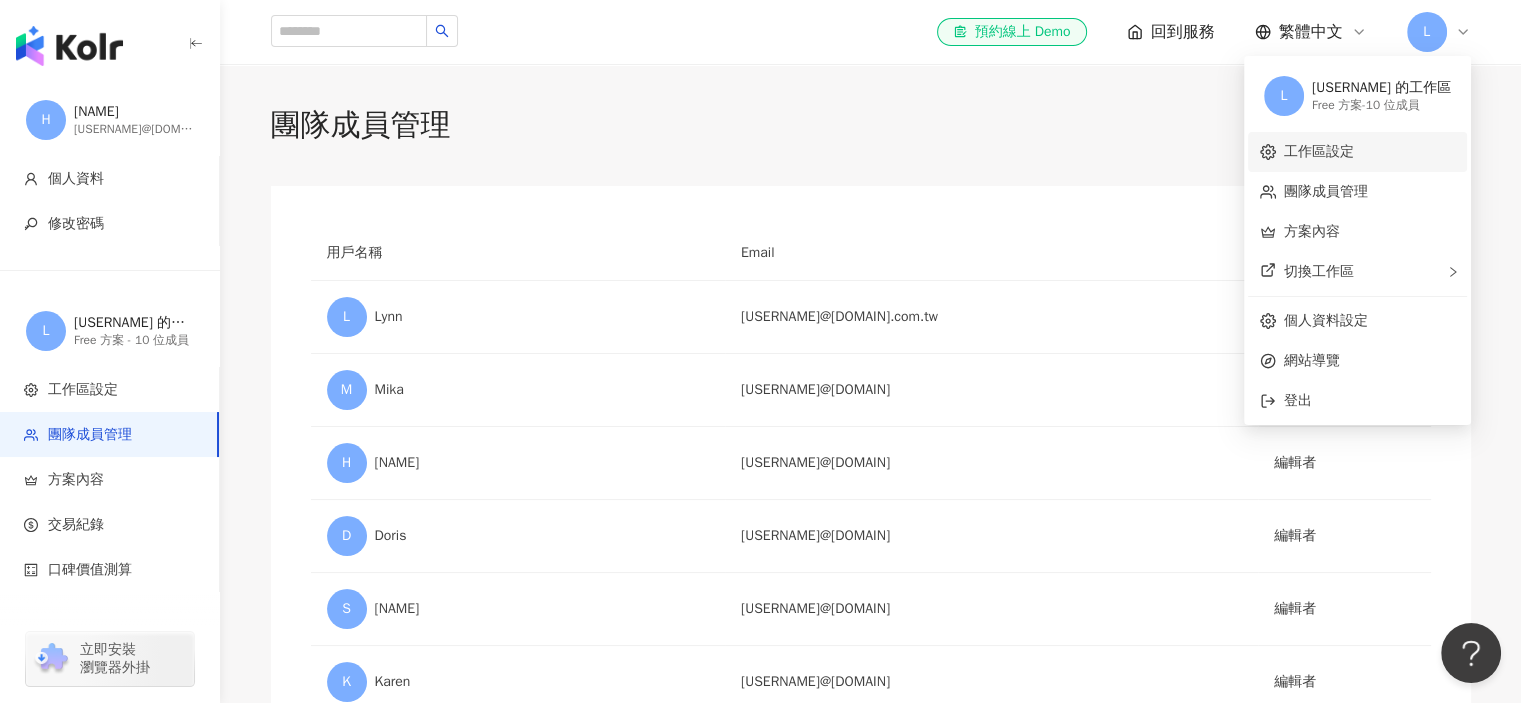 click on "工作區設定" at bounding box center (1319, 151) 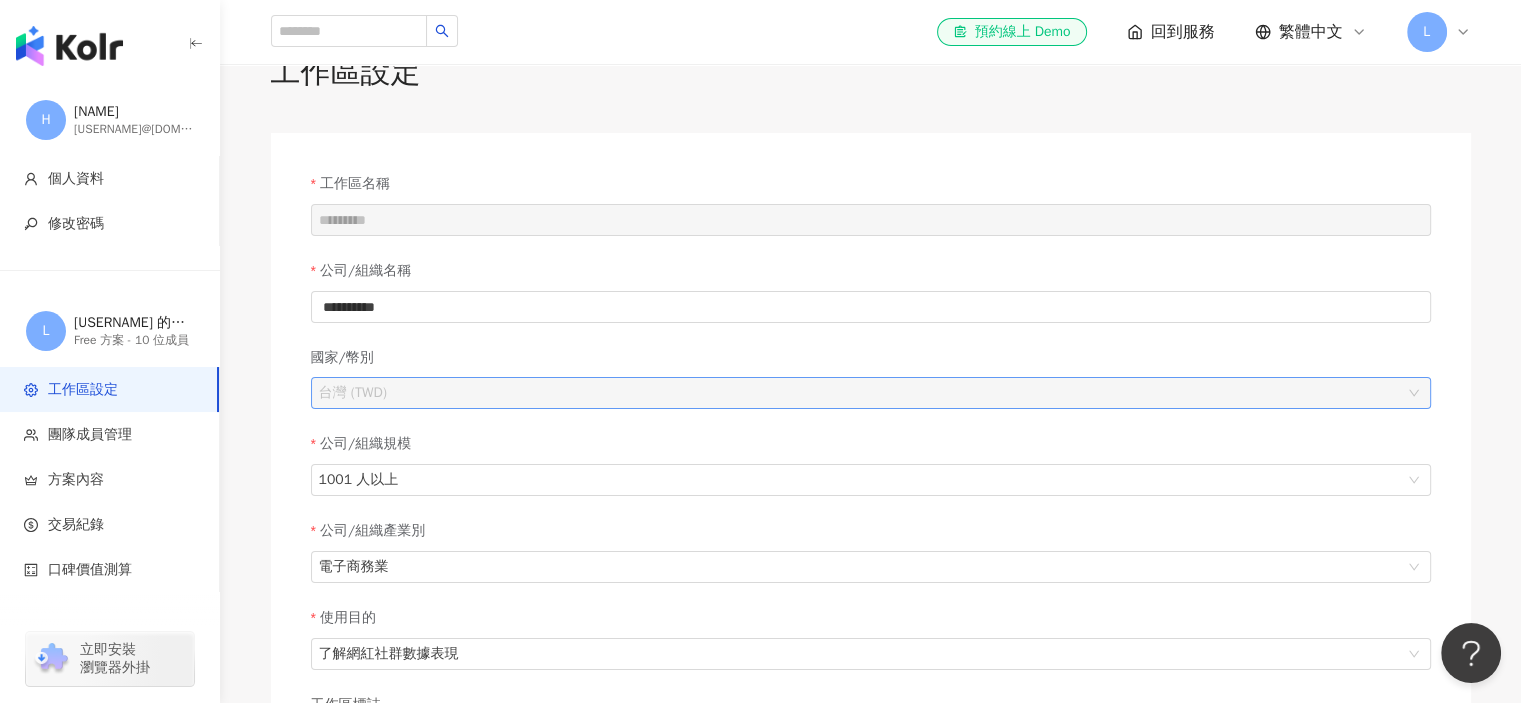 scroll, scrollTop: 100, scrollLeft: 0, axis: vertical 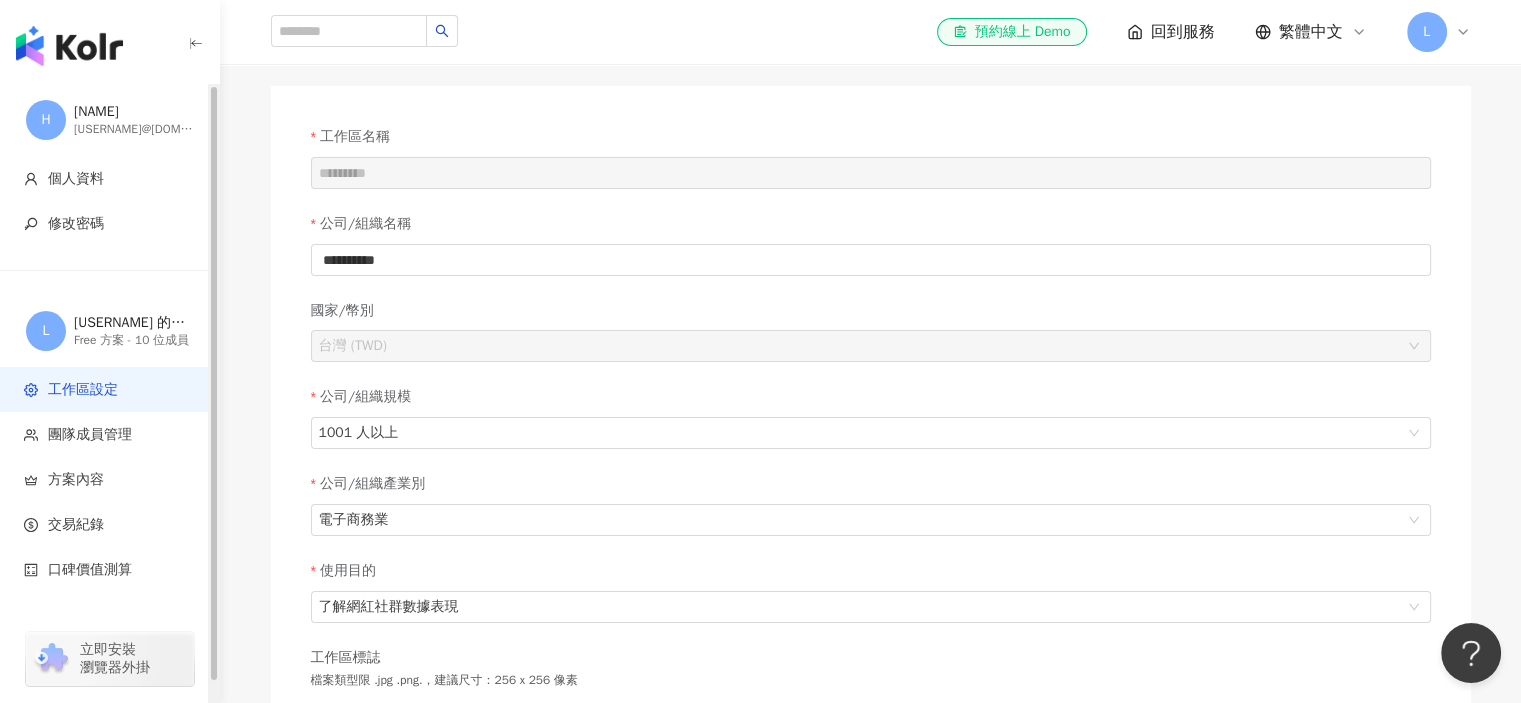 click on "H haileycat virginiecat@gmail.com" at bounding box center (110, 120) 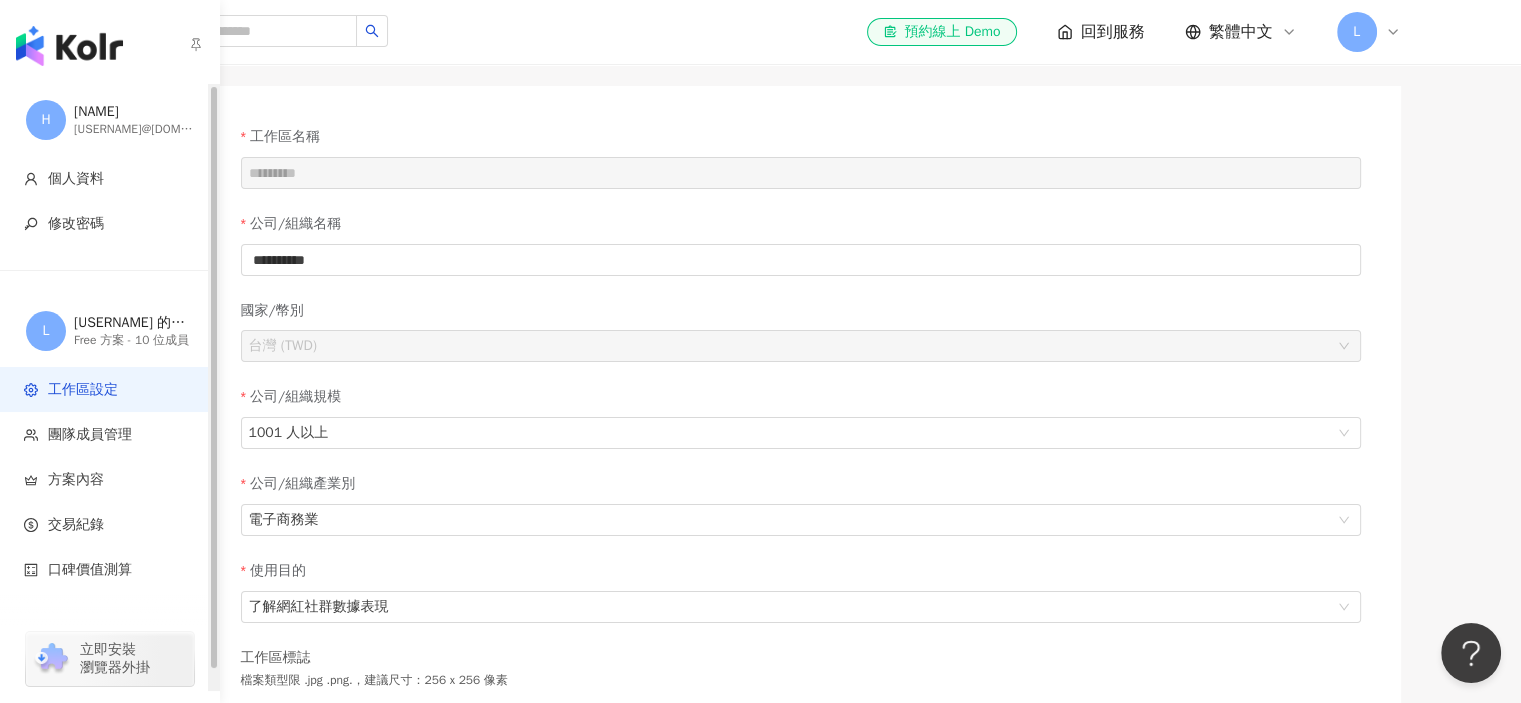 click on "[LAST]" at bounding box center [134, 112] 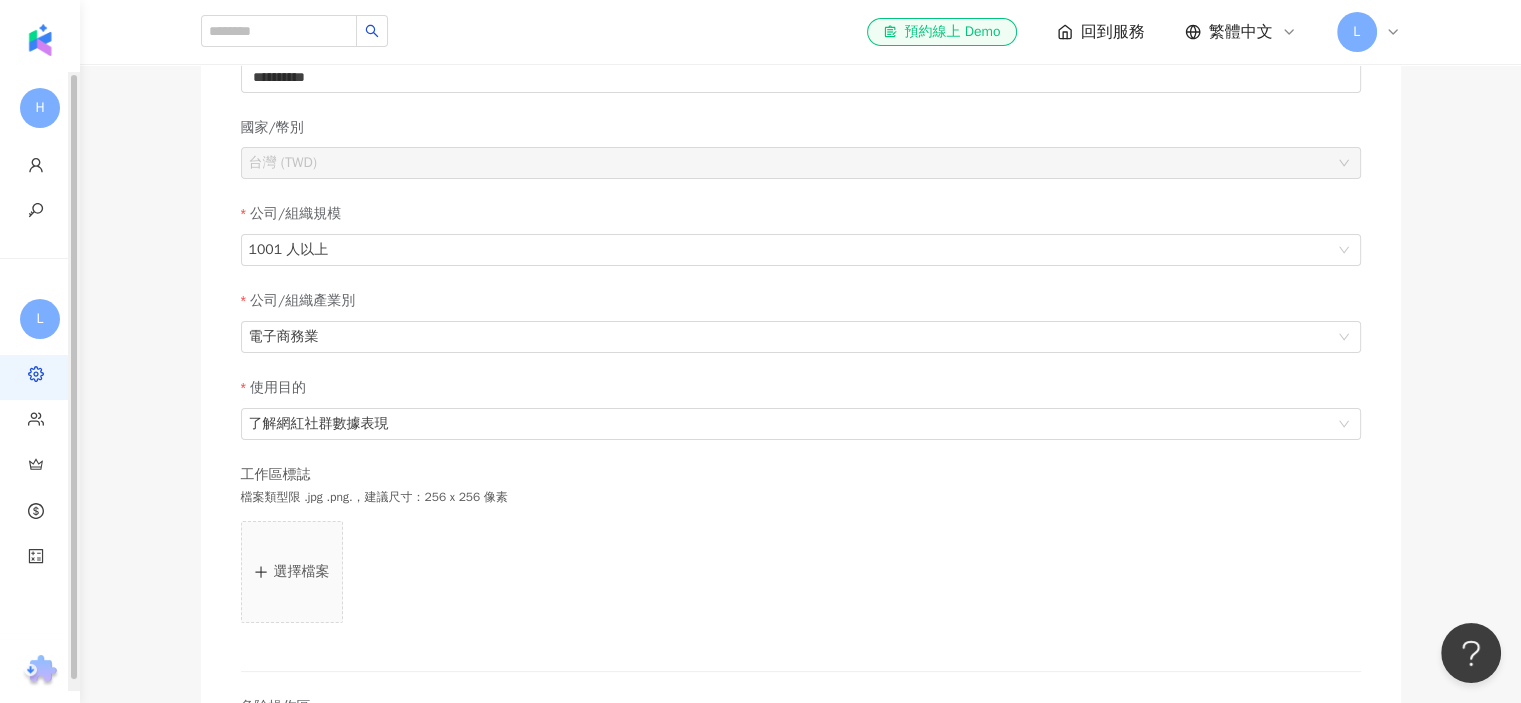 scroll, scrollTop: 400, scrollLeft: 0, axis: vertical 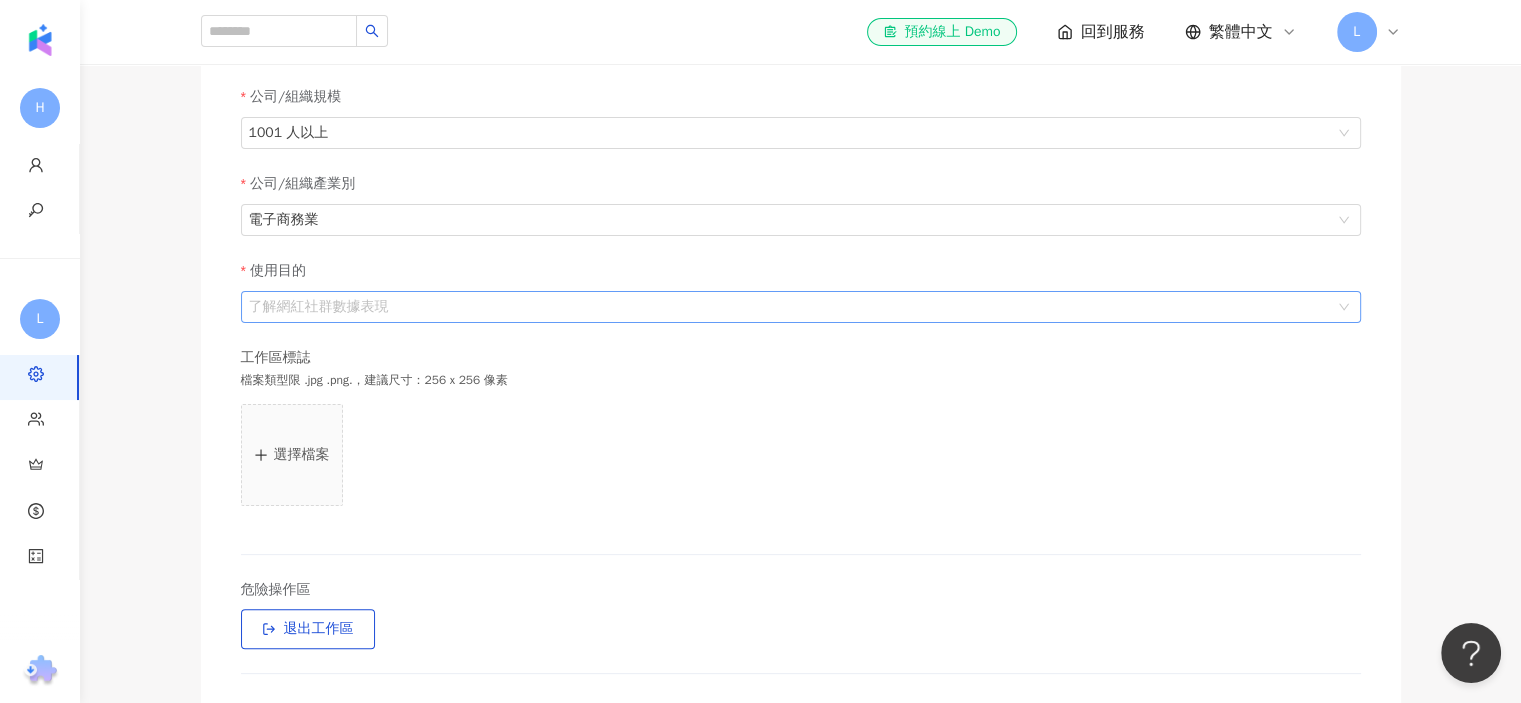 click on "了解網紅社群數據表現" at bounding box center [801, 307] 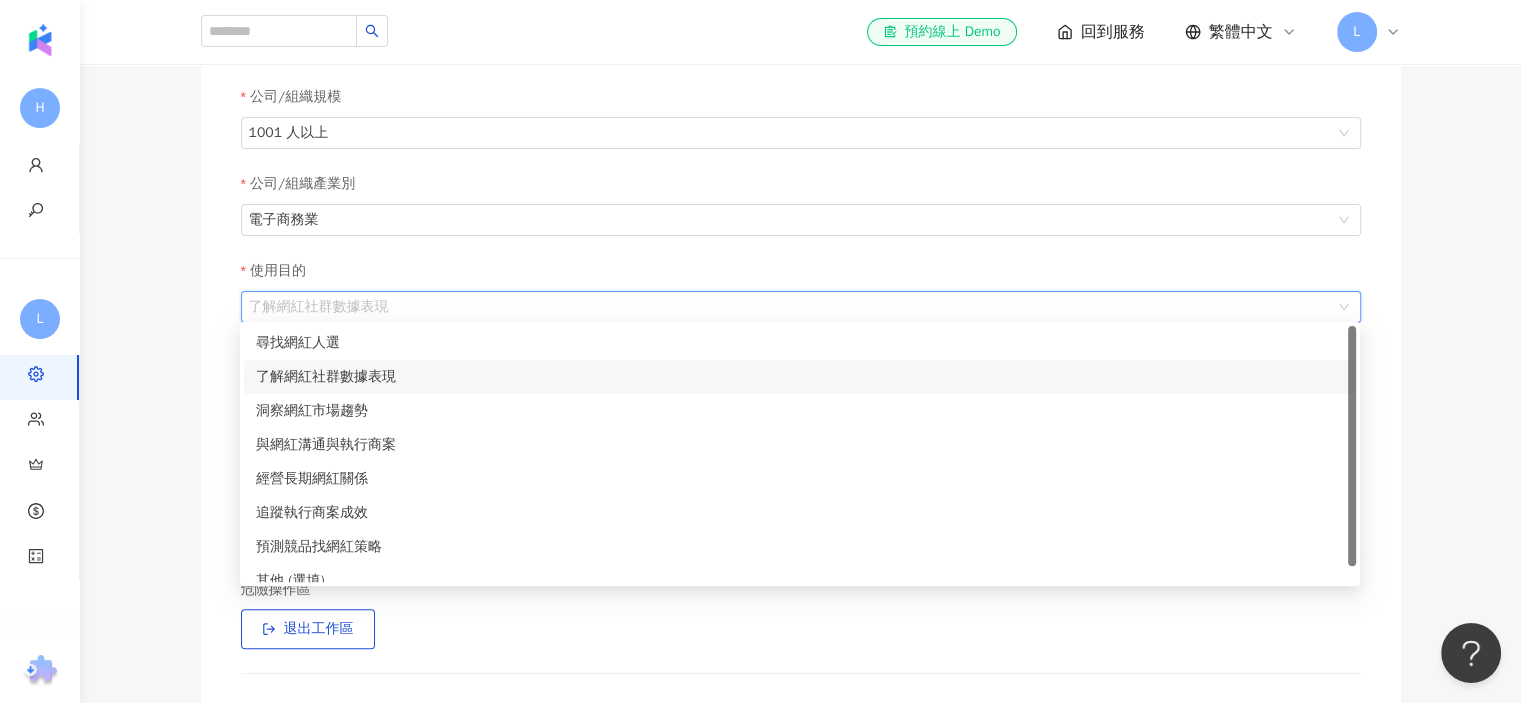click on "了解網紅社群數據表現" at bounding box center [801, 307] 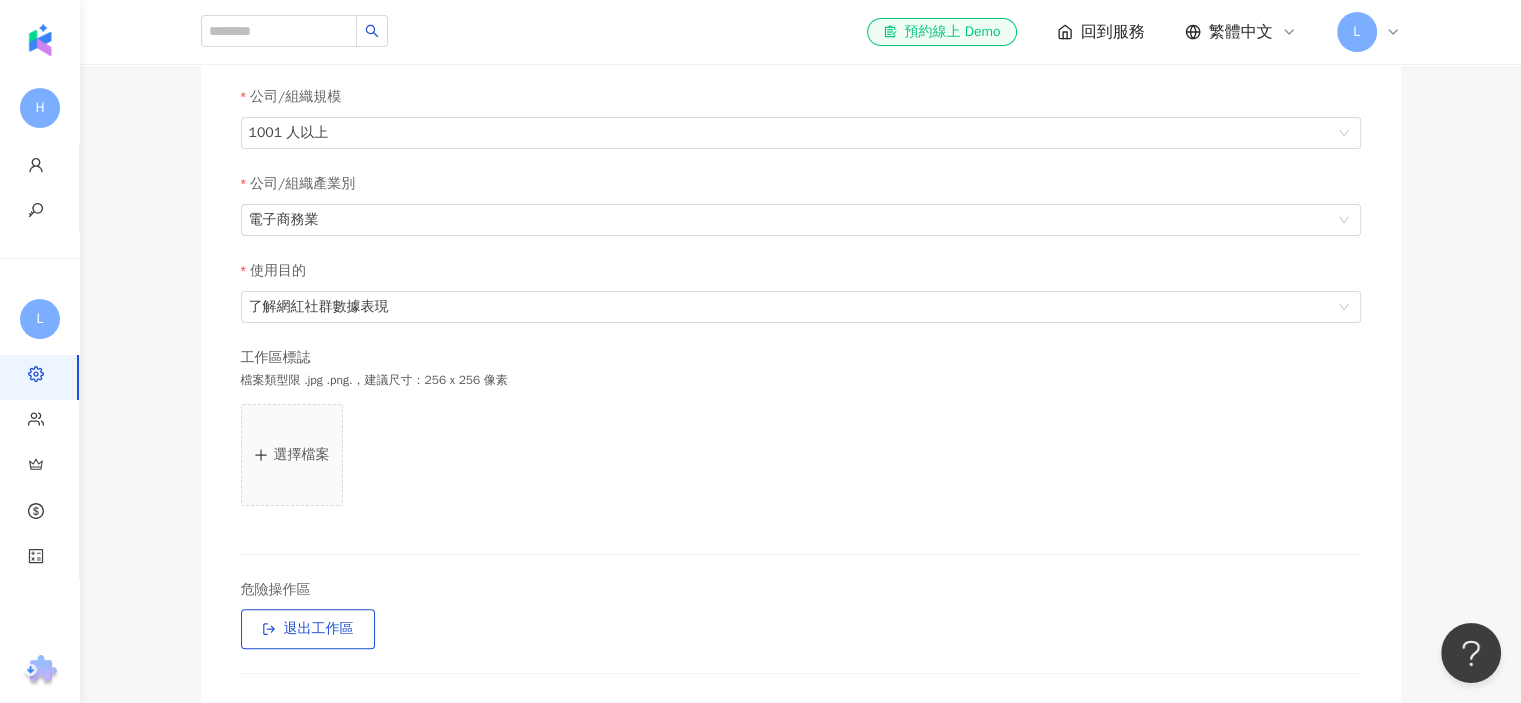 click on "**********" at bounding box center [801, 221] 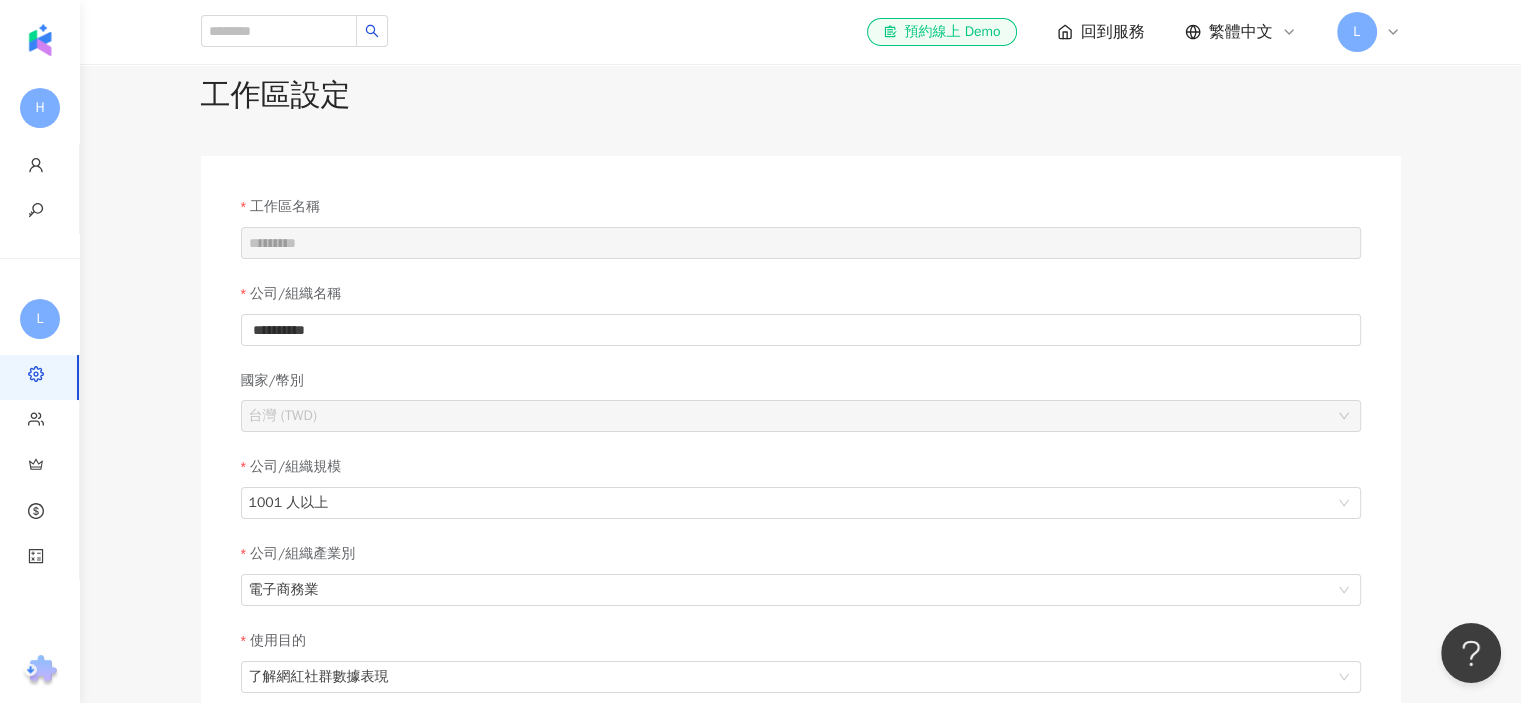 scroll, scrollTop: 0, scrollLeft: 0, axis: both 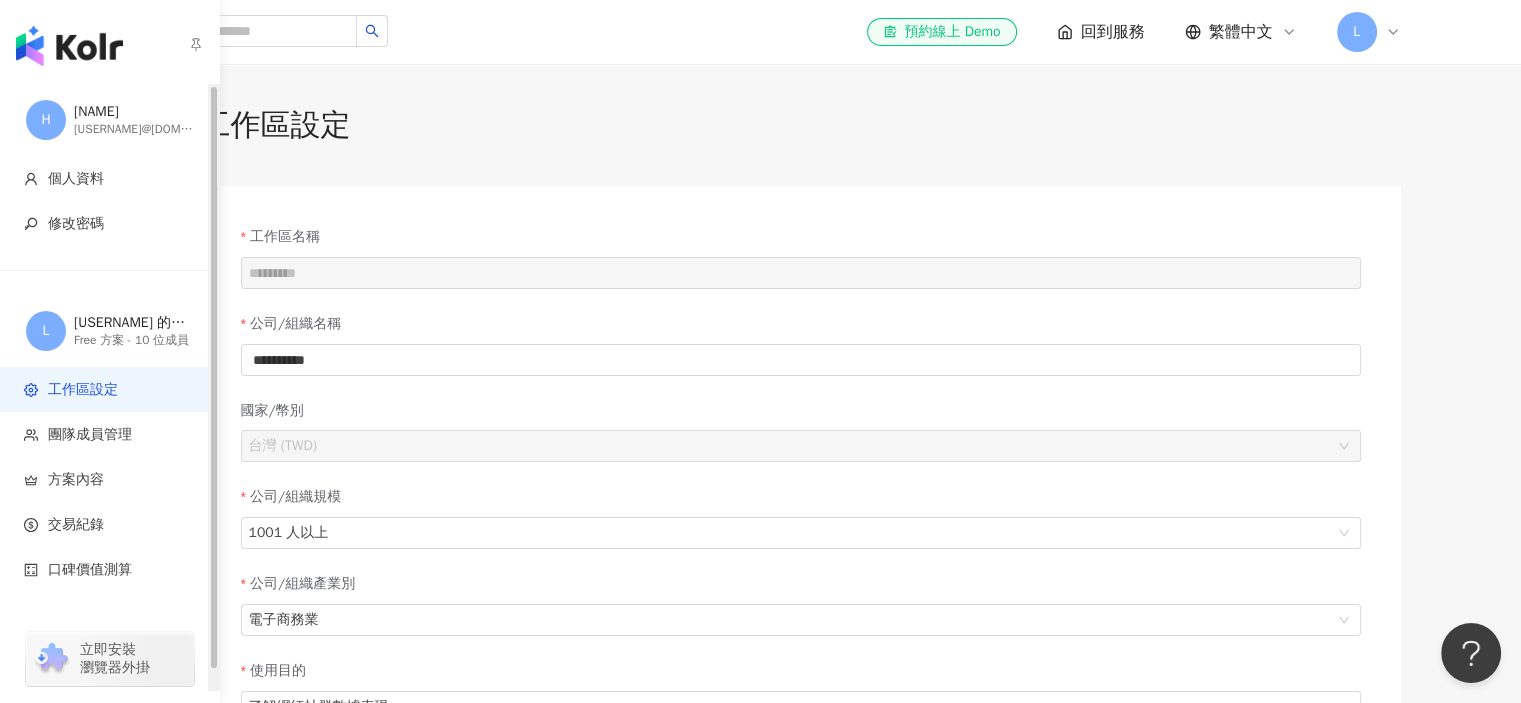 click on "[LAST]" at bounding box center (134, 112) 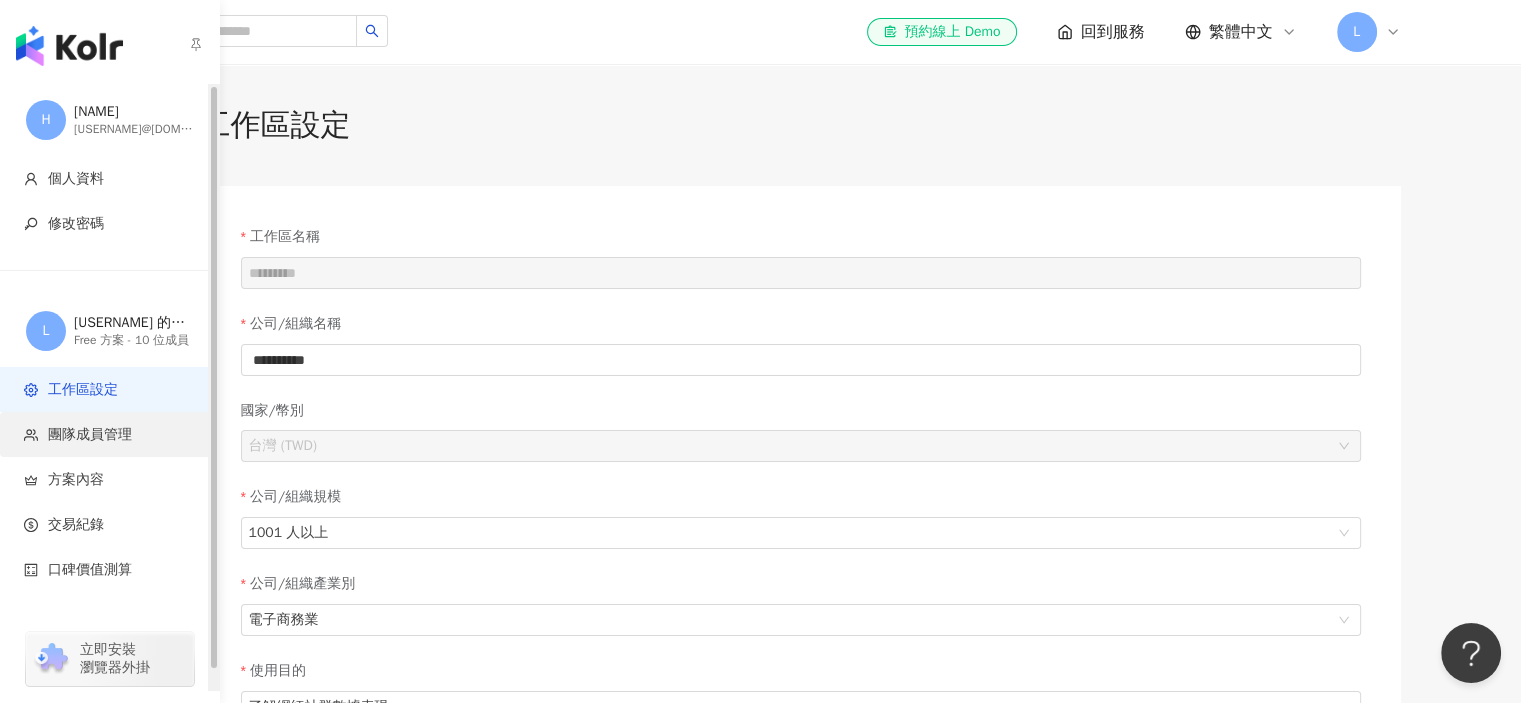 click on "團隊成員管理" at bounding box center [113, 435] 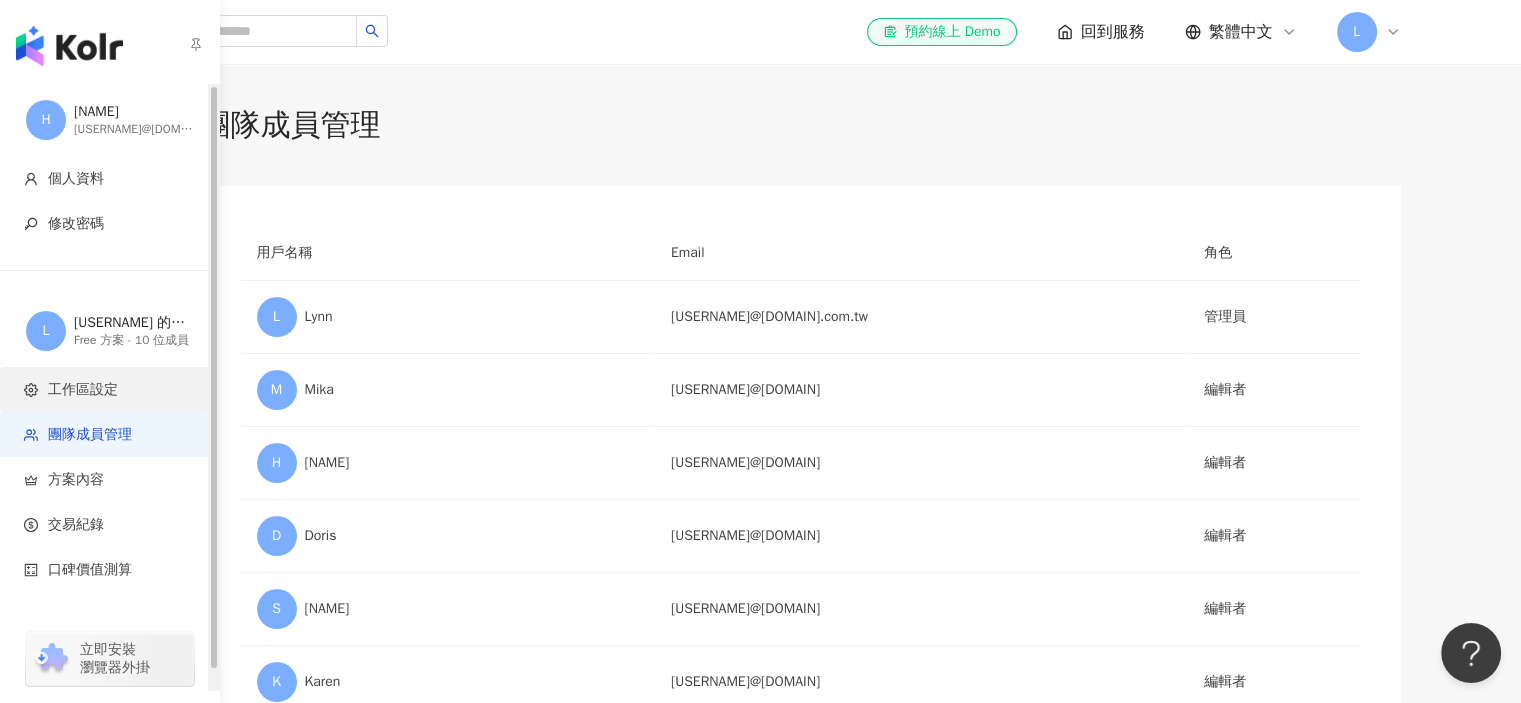 click on "工作區設定" at bounding box center [83, 390] 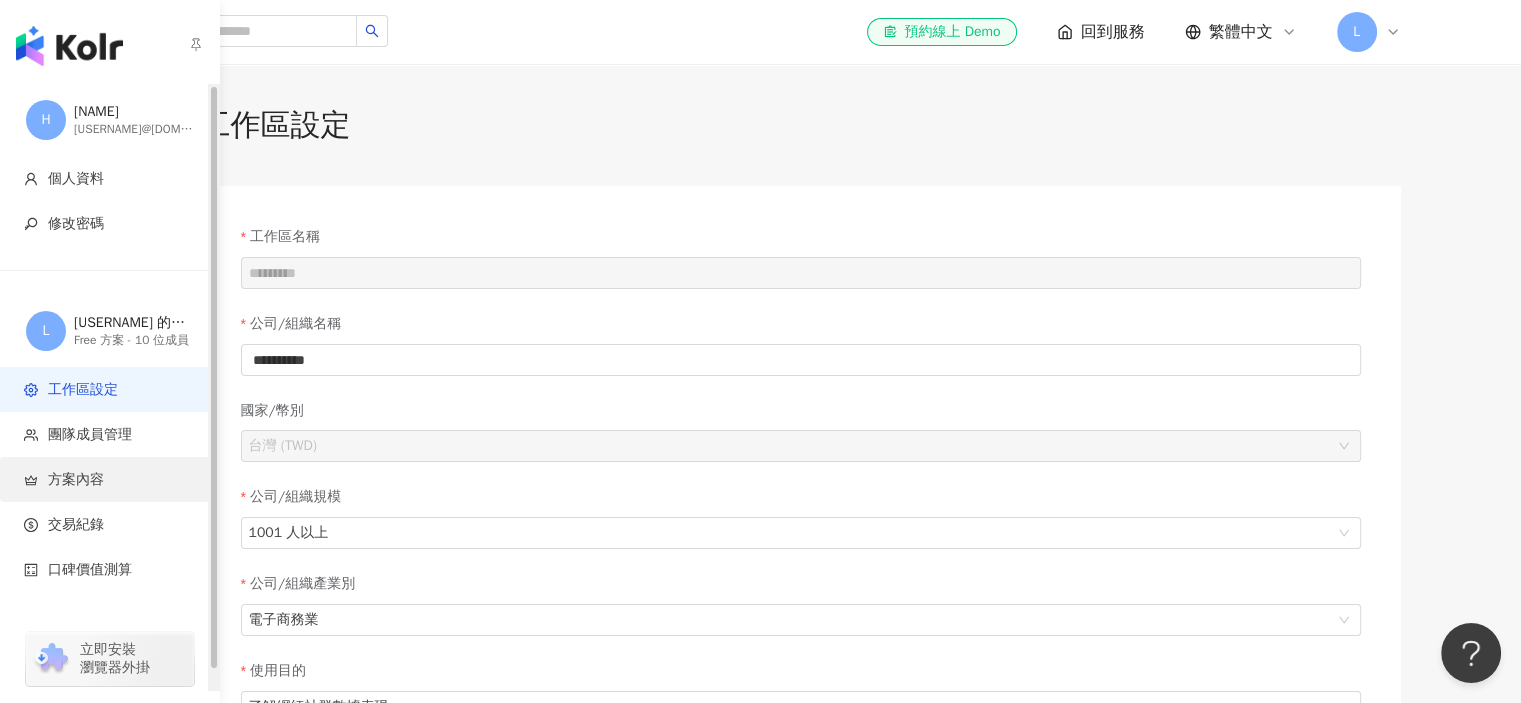 click on "方案內容" at bounding box center (76, 480) 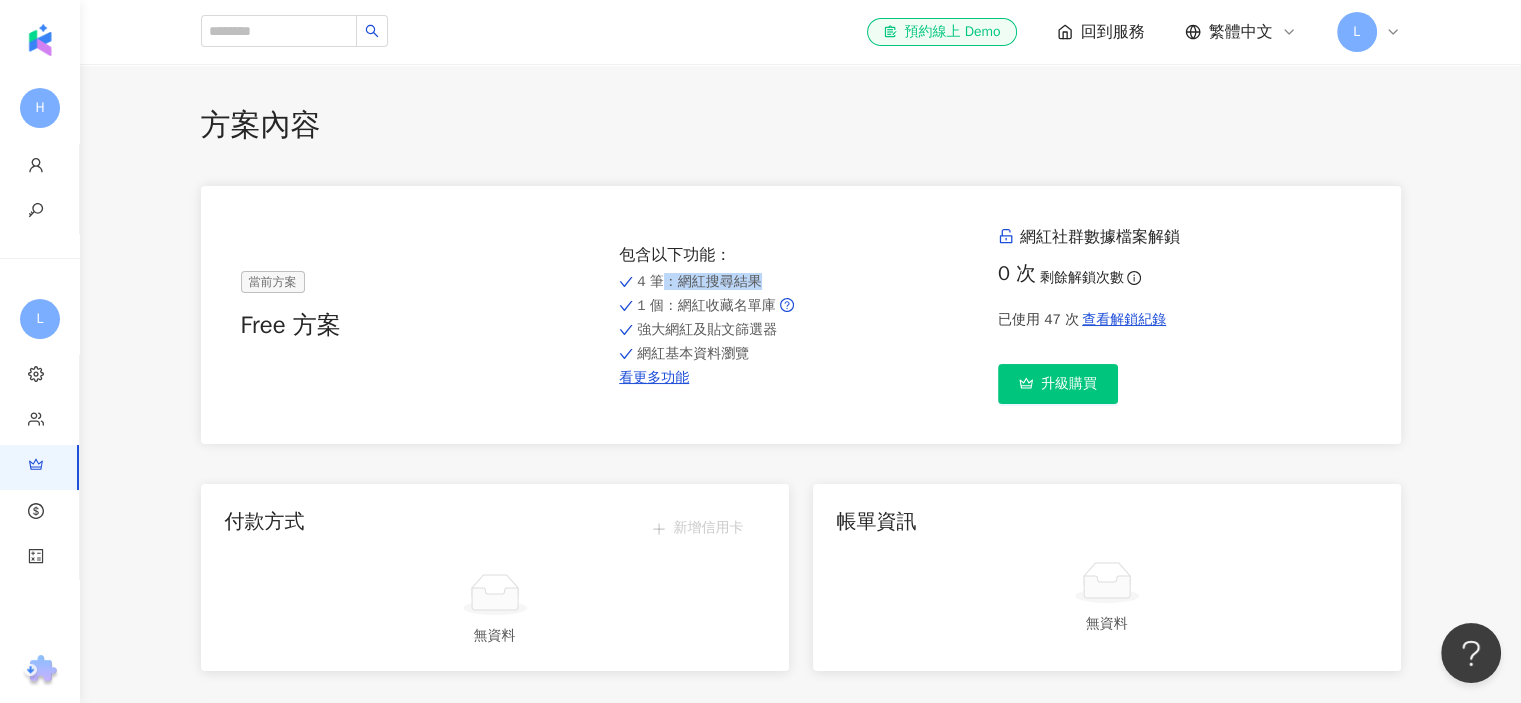 drag, startPoint x: 649, startPoint y: 280, endPoint x: 755, endPoint y: 276, distance: 106.07545 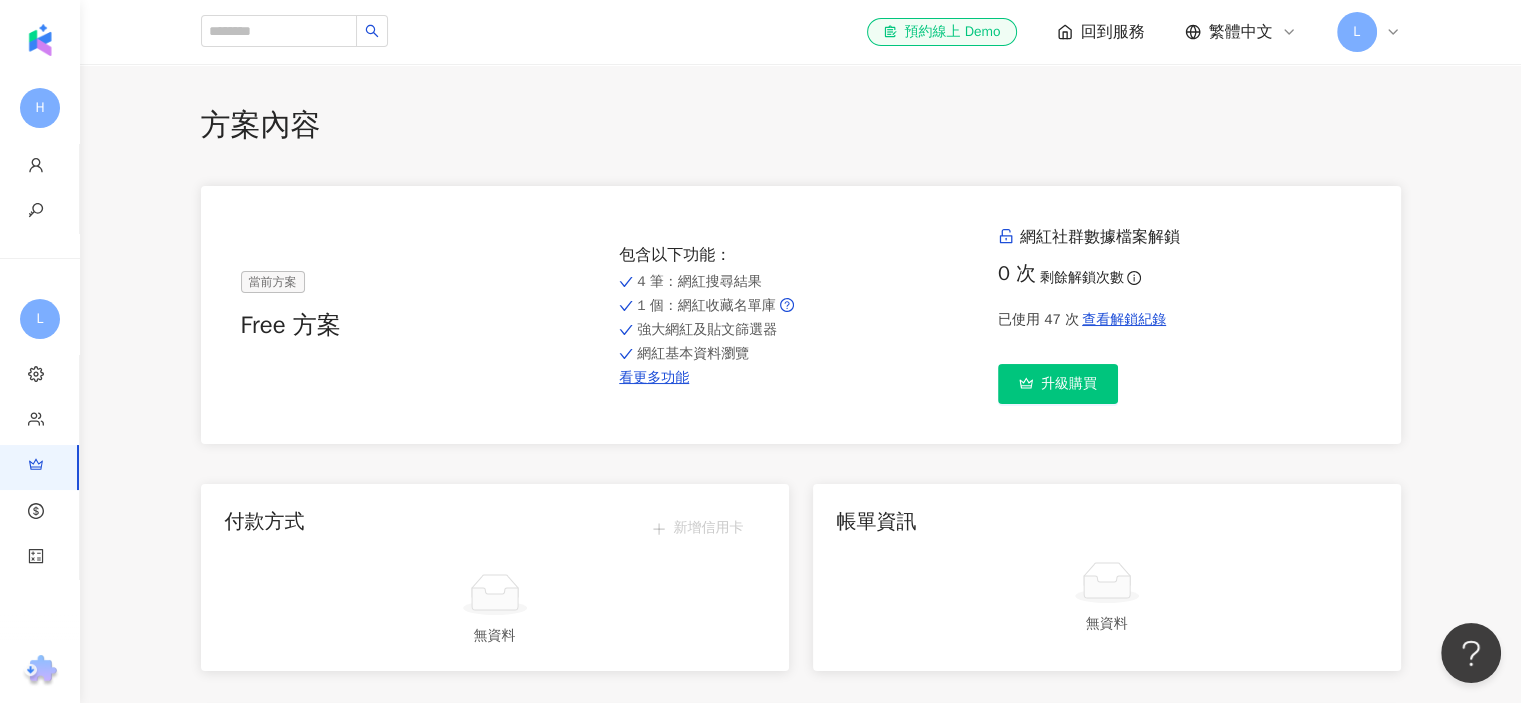 click on "1 個 ：網紅收藏名單庫" at bounding box center [800, 306] 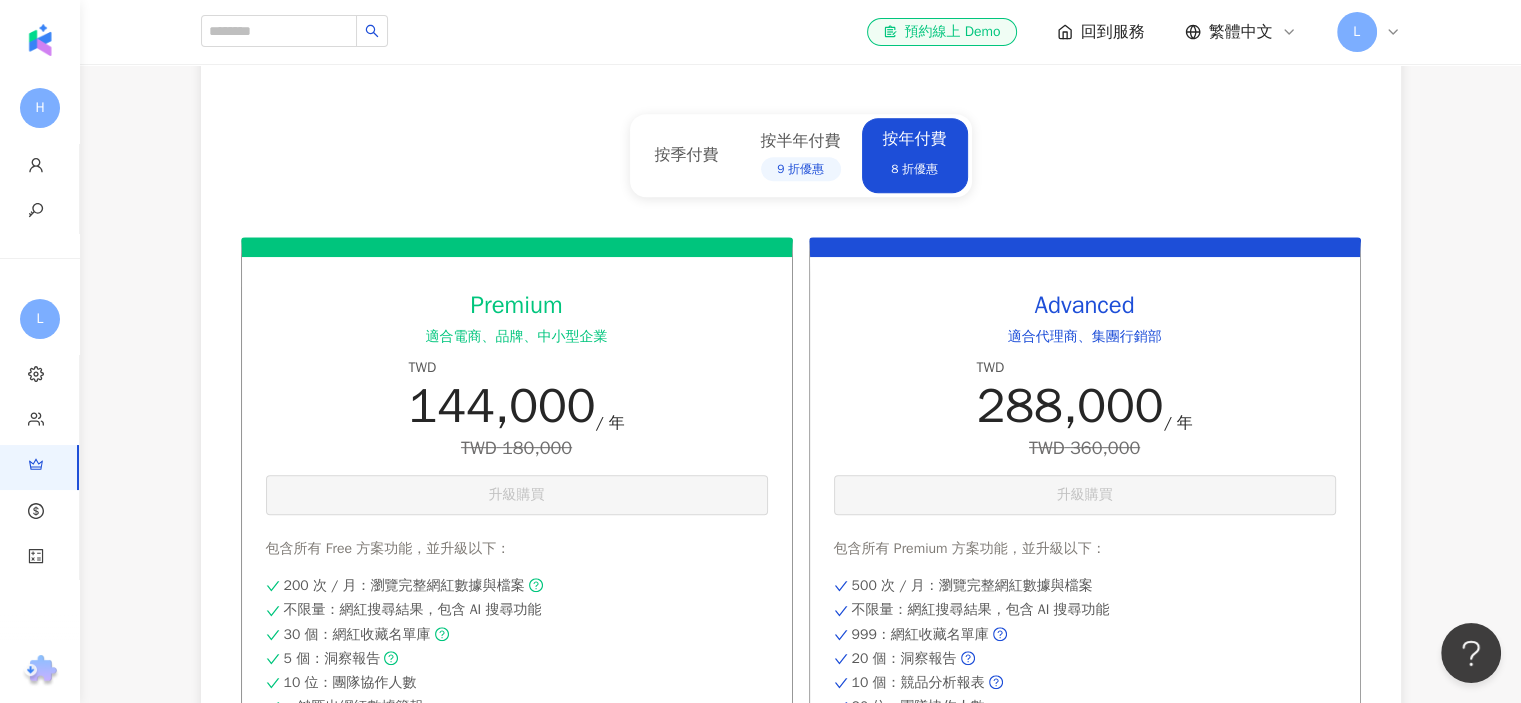 scroll, scrollTop: 700, scrollLeft: 0, axis: vertical 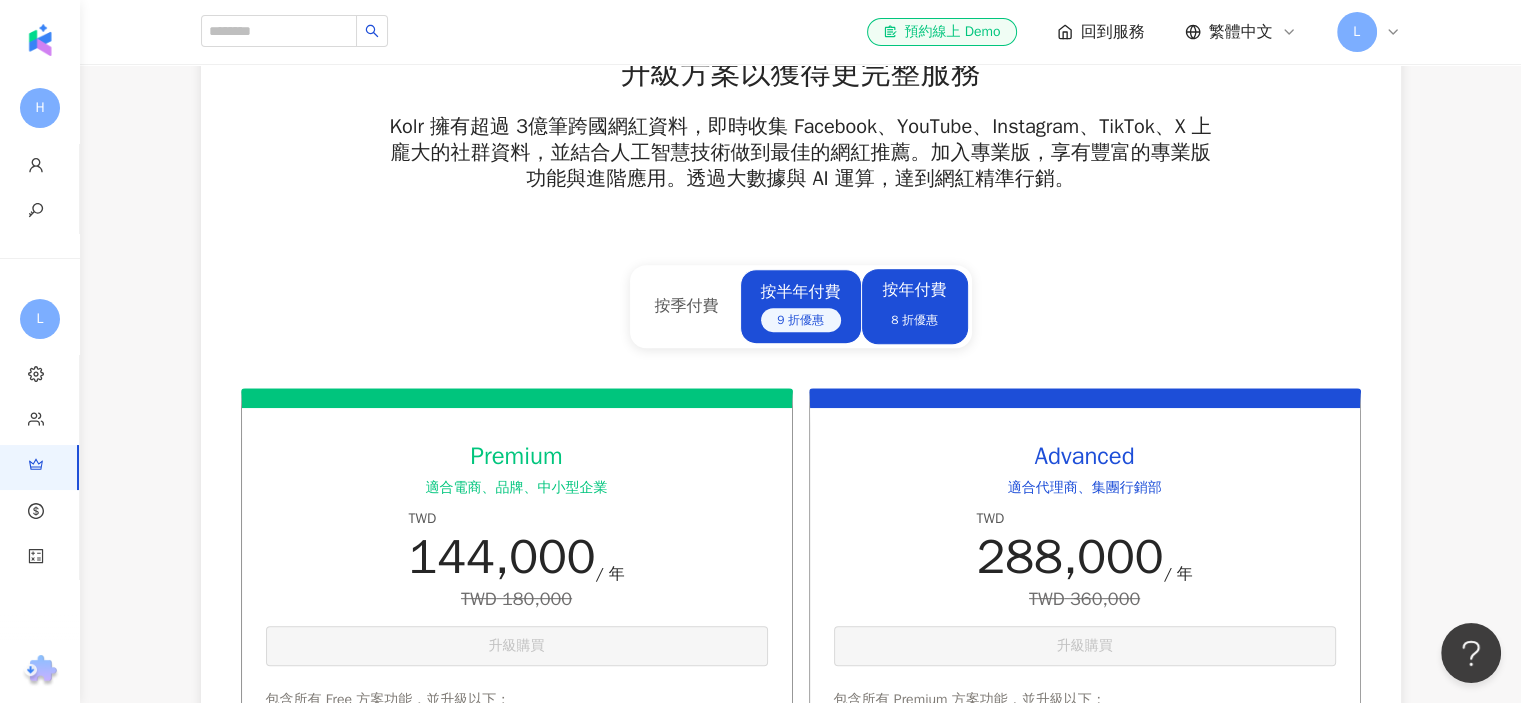 click on "按半年付費 9 折優惠" at bounding box center [801, 306] 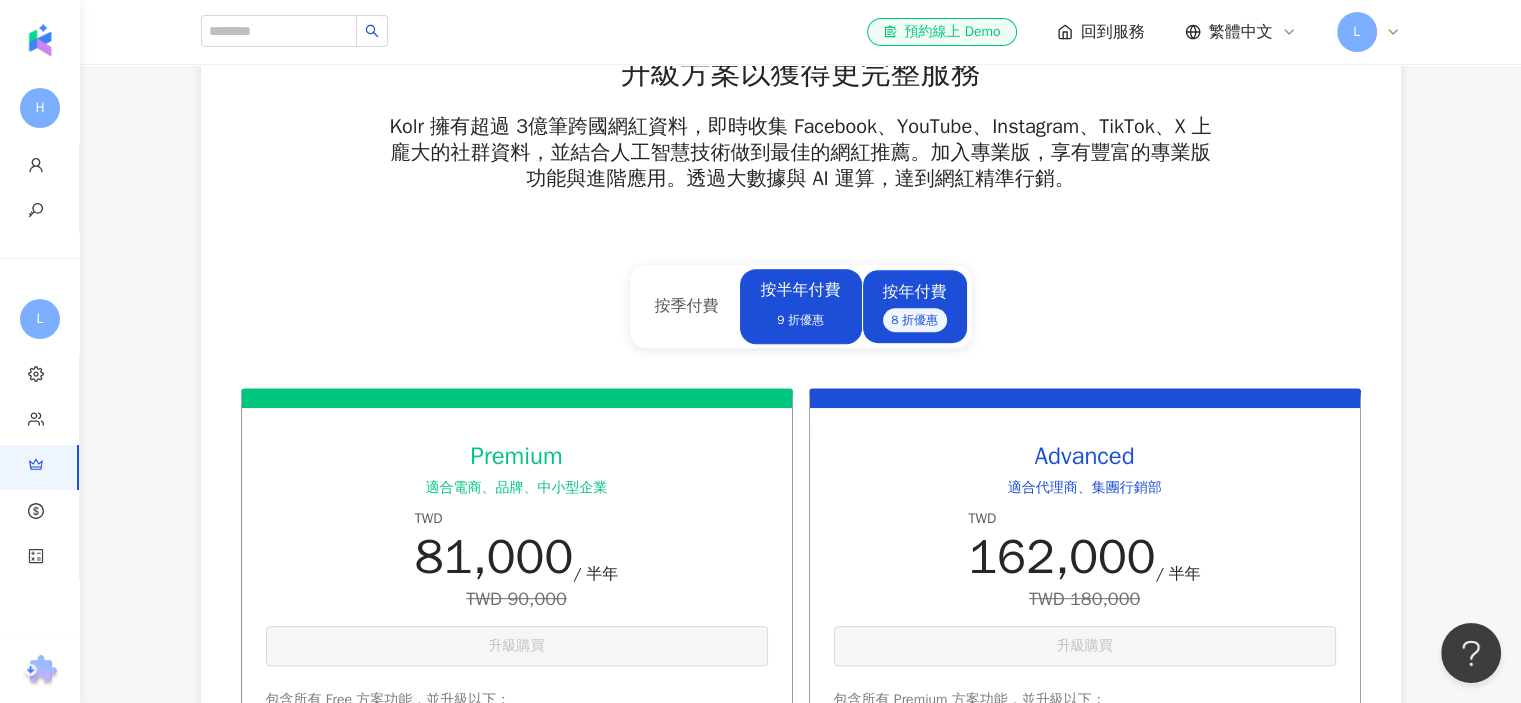 click on "按年付費 8 折優惠" at bounding box center (915, 306) 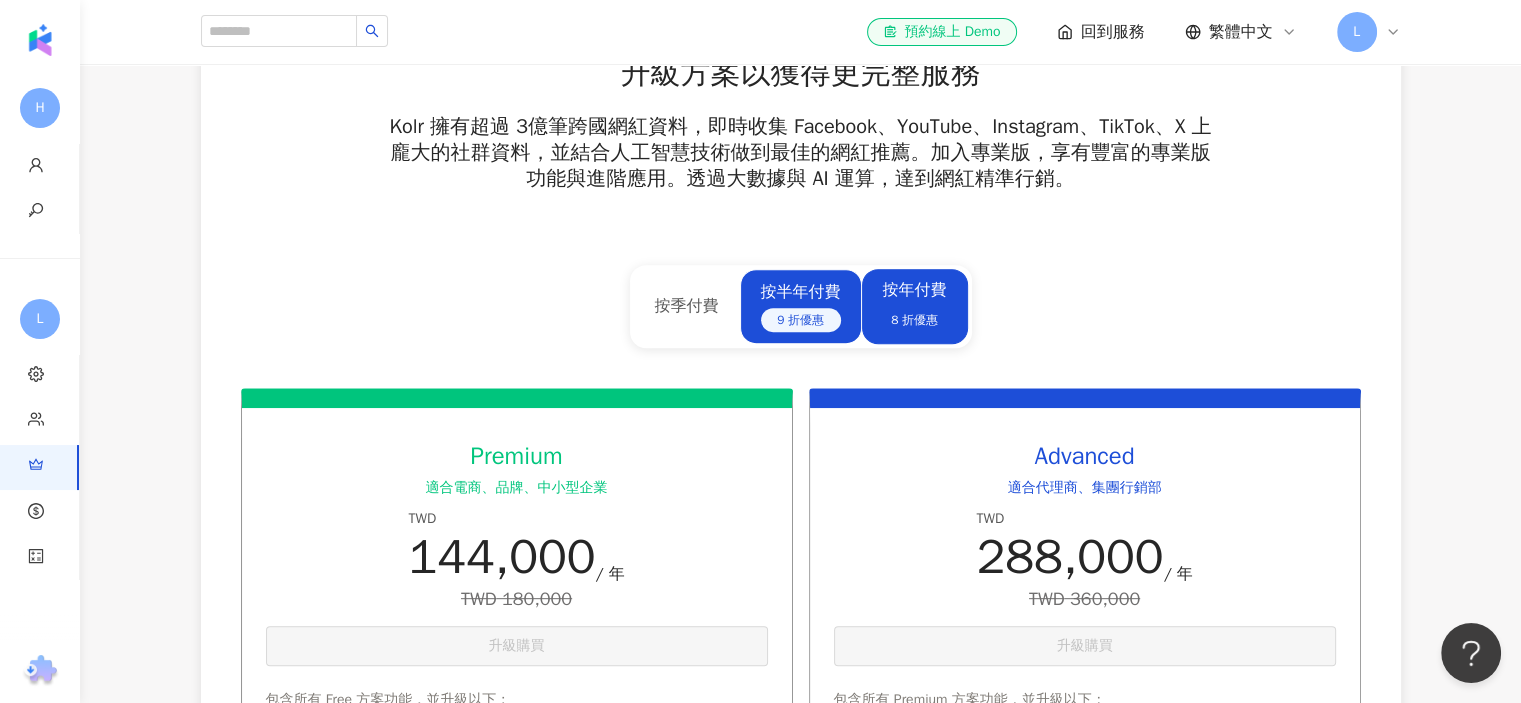click on "按半年付費 9 折優惠" at bounding box center [801, 306] 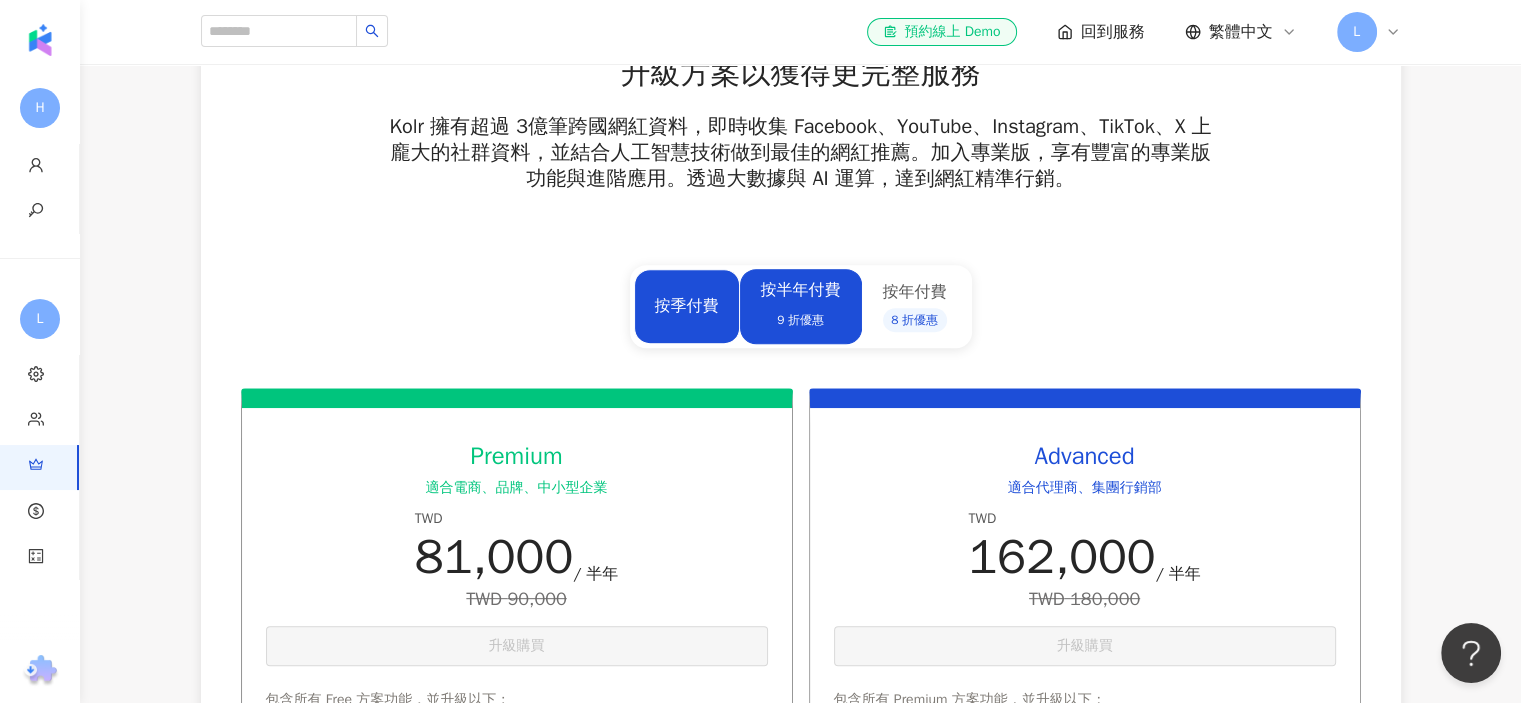 click on "按季付費" at bounding box center (687, 306) 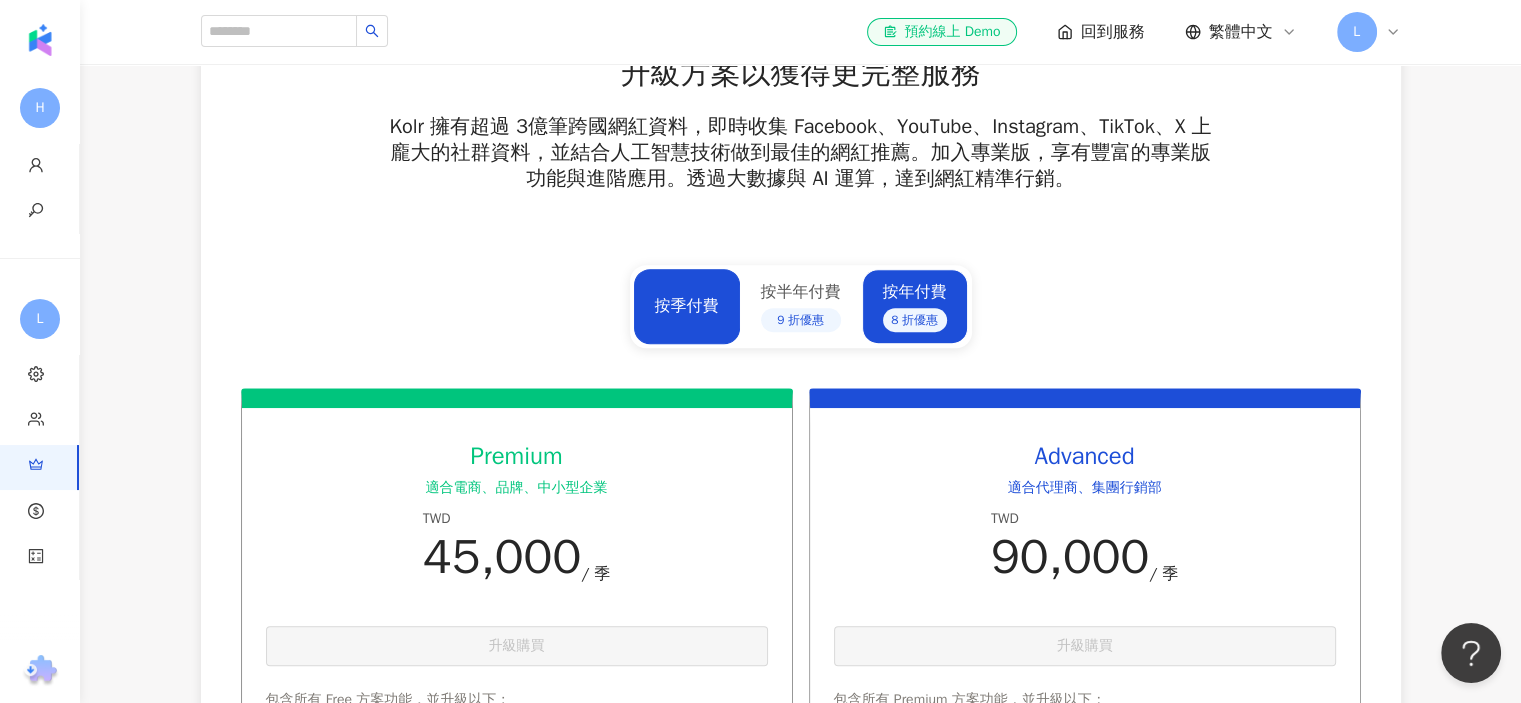click on "按年付費 8 折優惠" at bounding box center (915, 306) 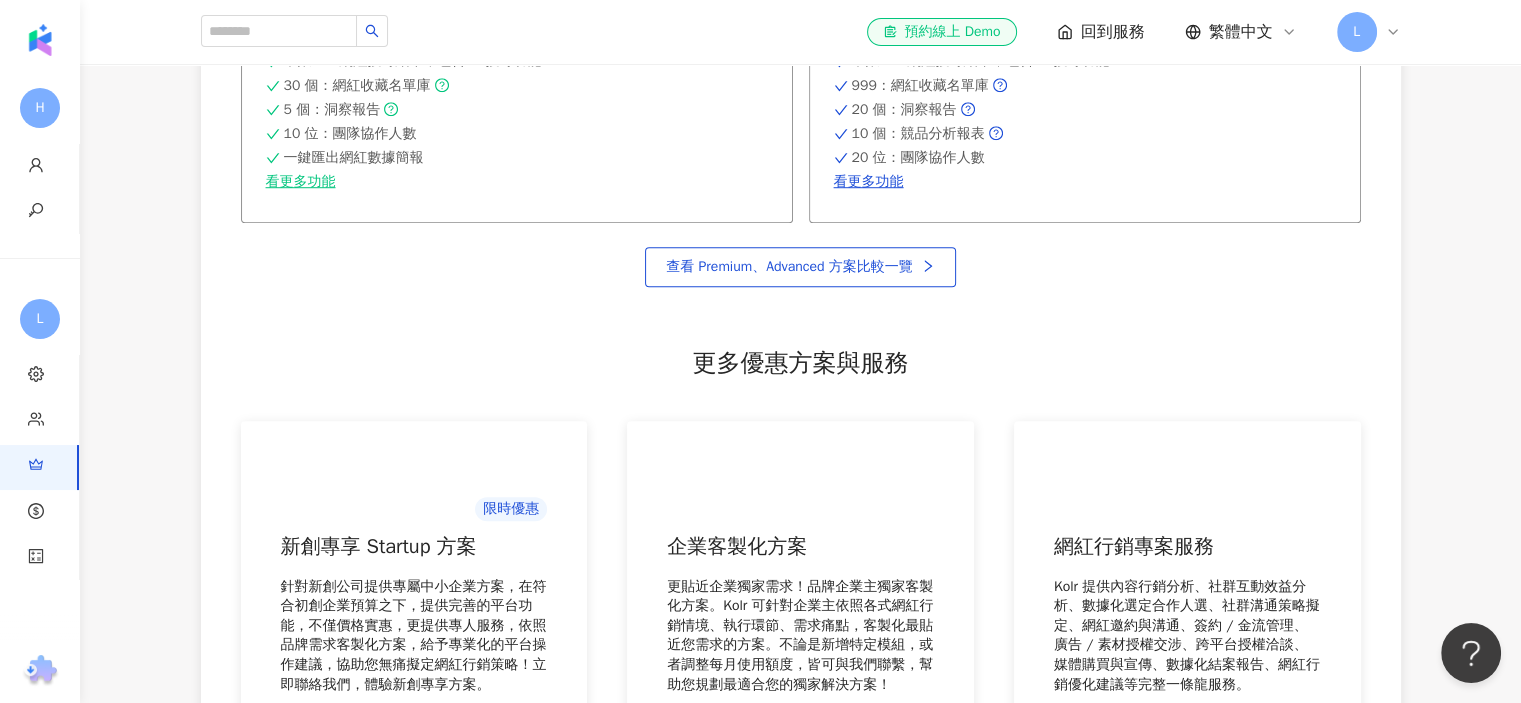scroll, scrollTop: 1700, scrollLeft: 0, axis: vertical 